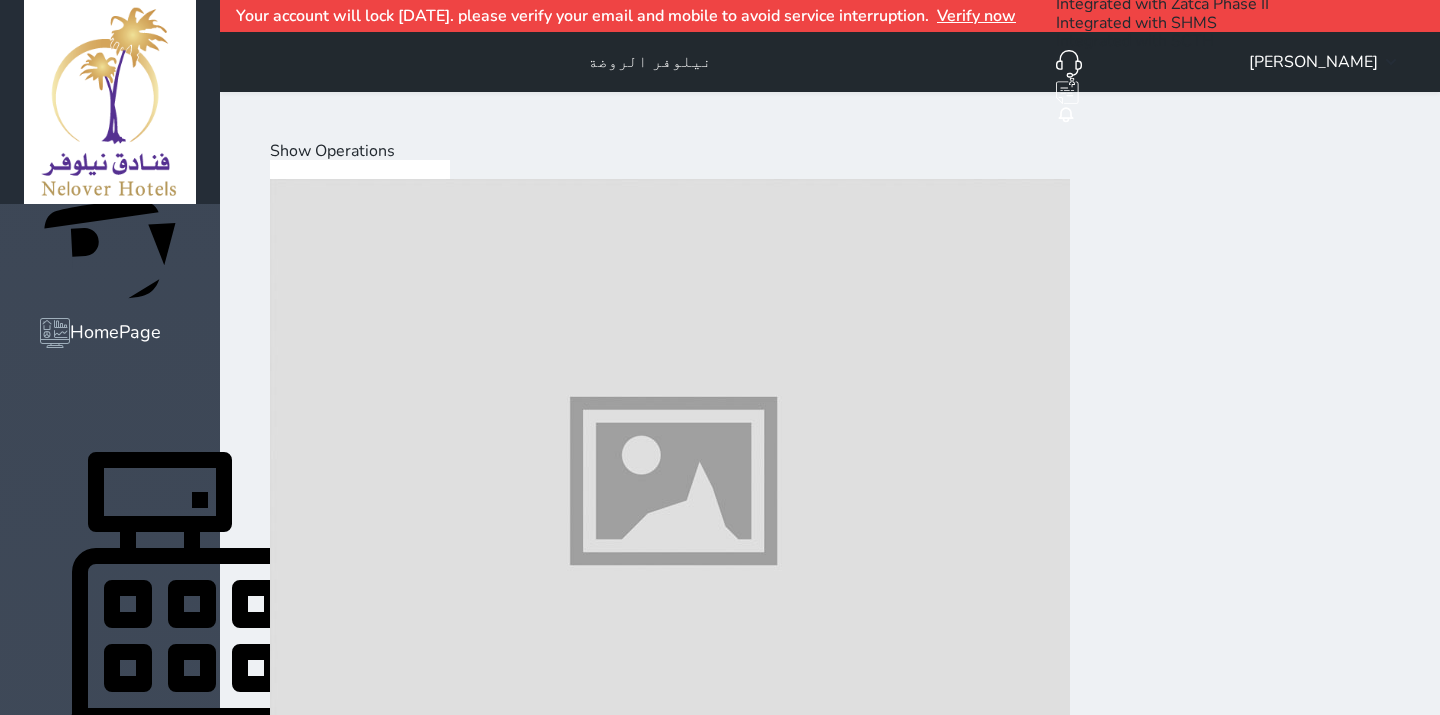 scroll, scrollTop: 75, scrollLeft: 0, axis: vertical 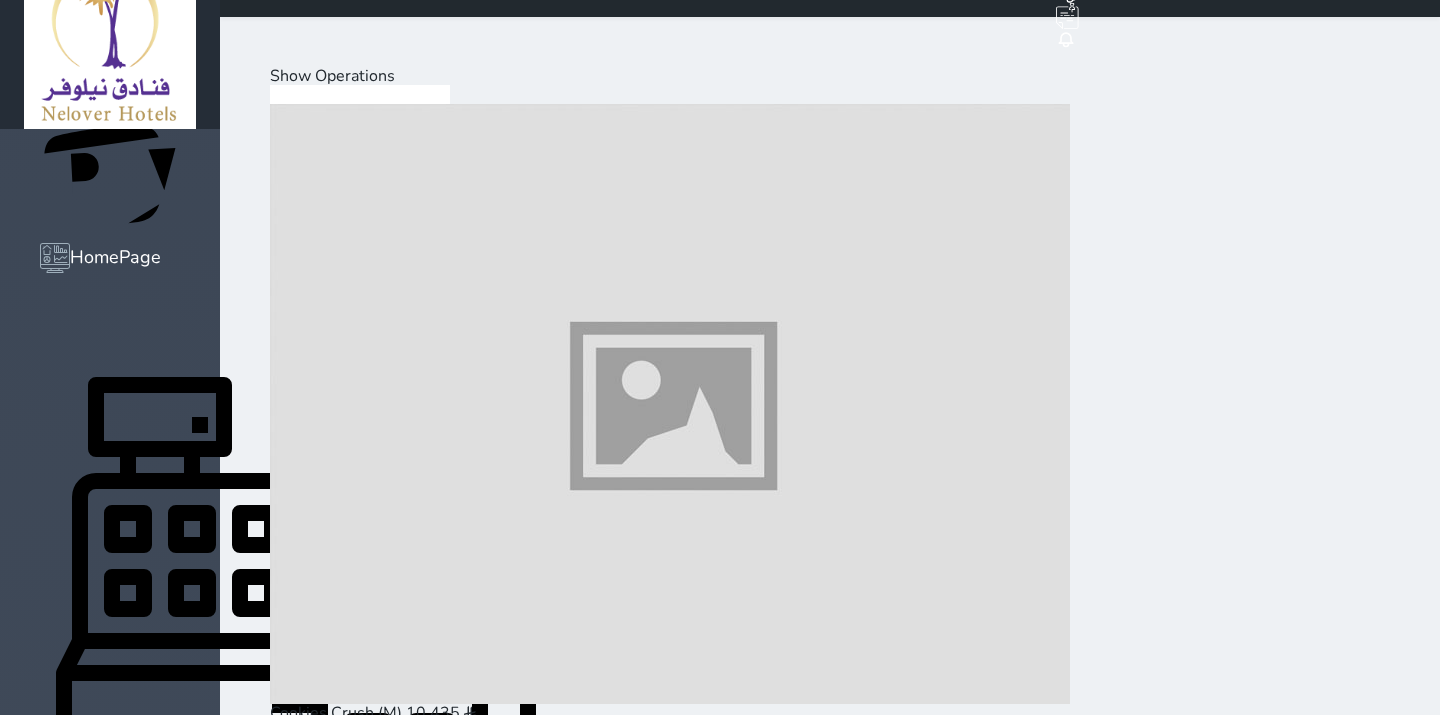 click on "Hot Drinks" at bounding box center [393, 19965] 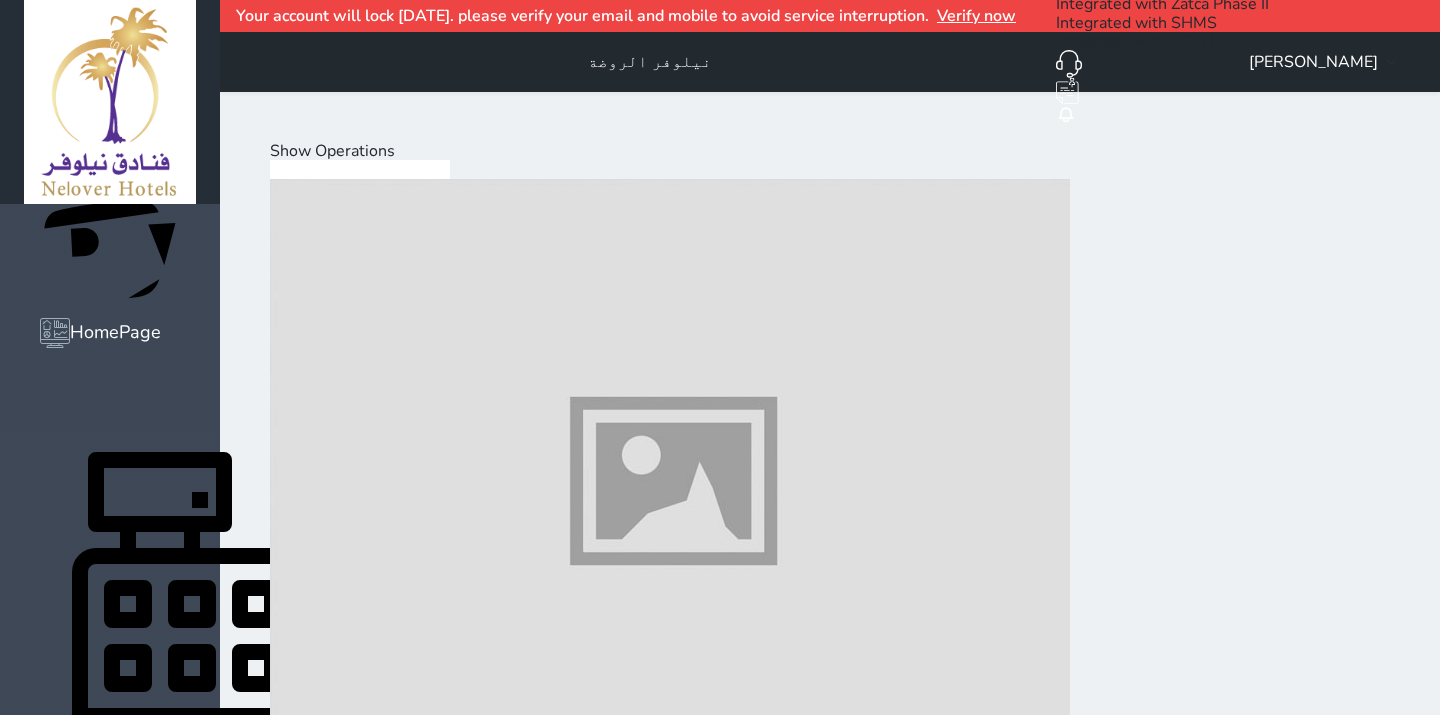 scroll, scrollTop: 75, scrollLeft: 0, axis: vertical 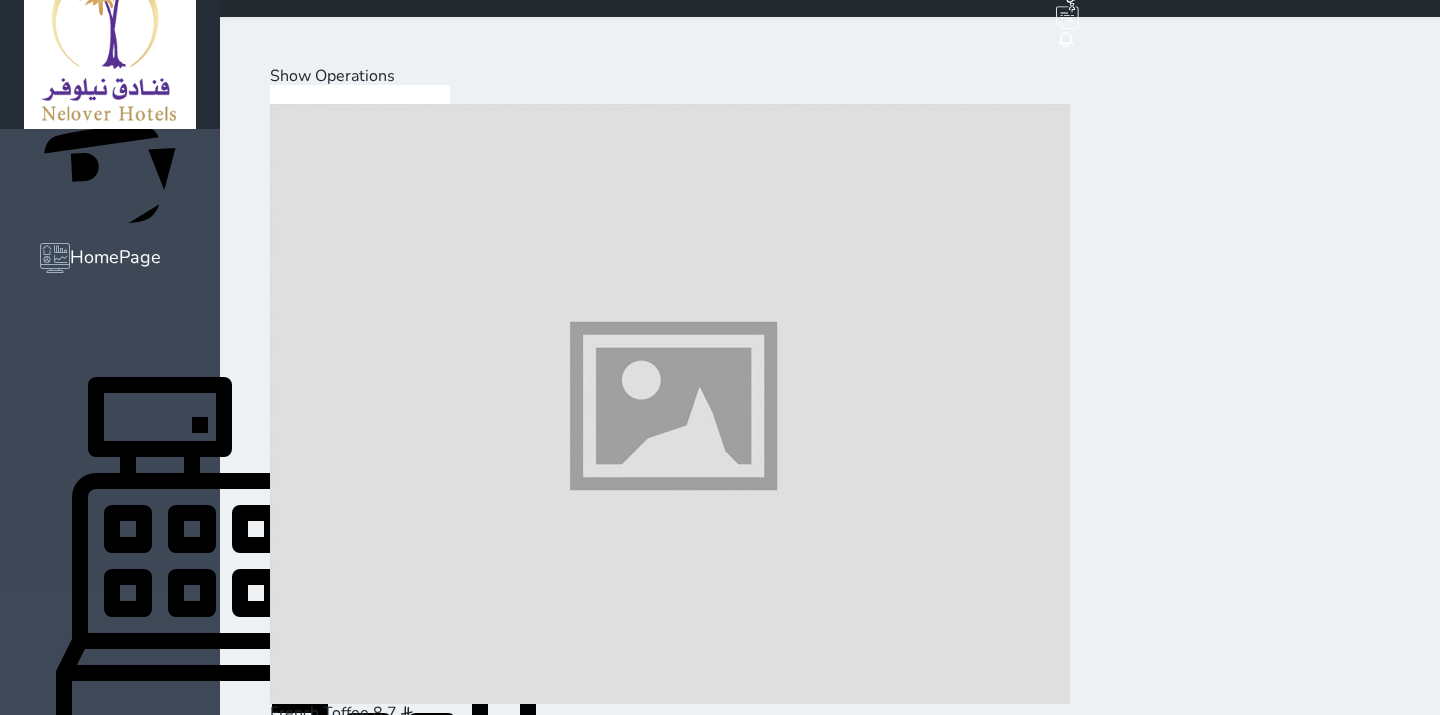 click on "Cold Drinks" at bounding box center (312, 23688) 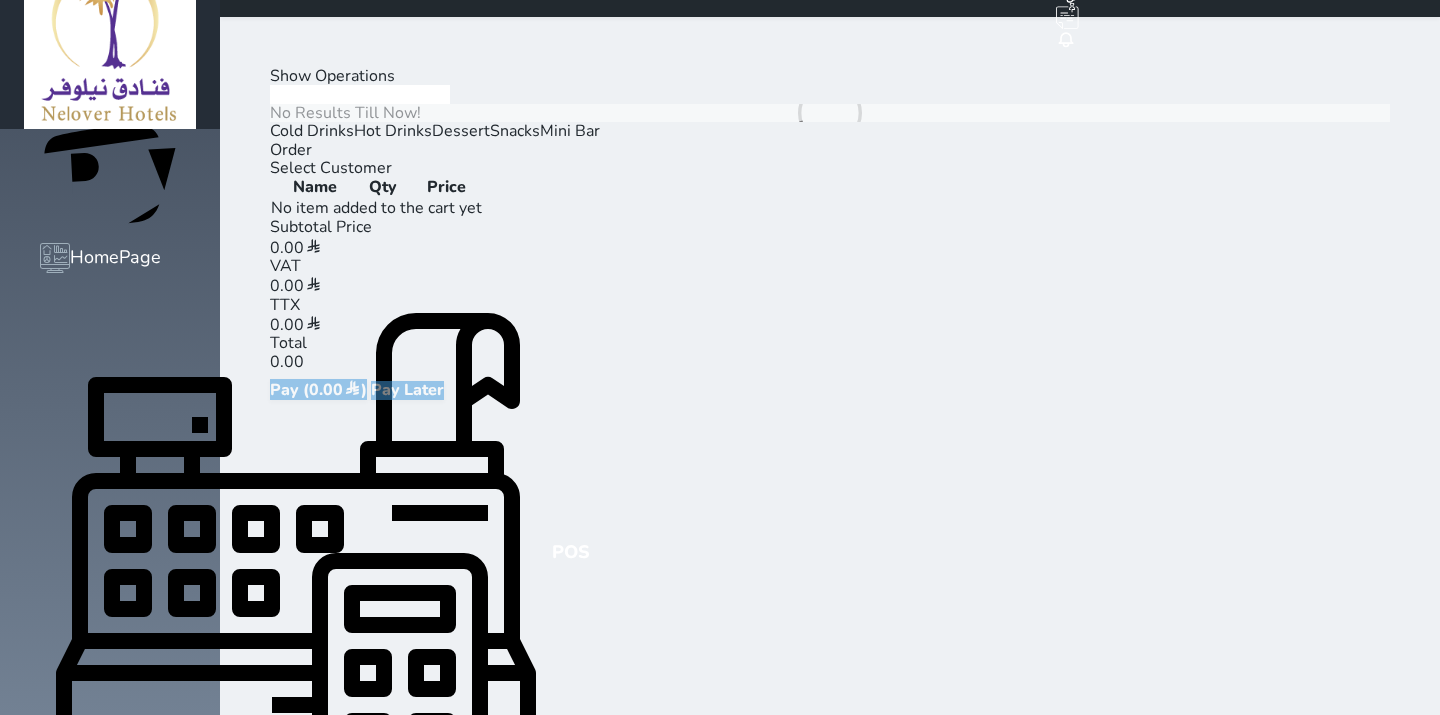 click on "Cold Drinks" at bounding box center (312, 131) 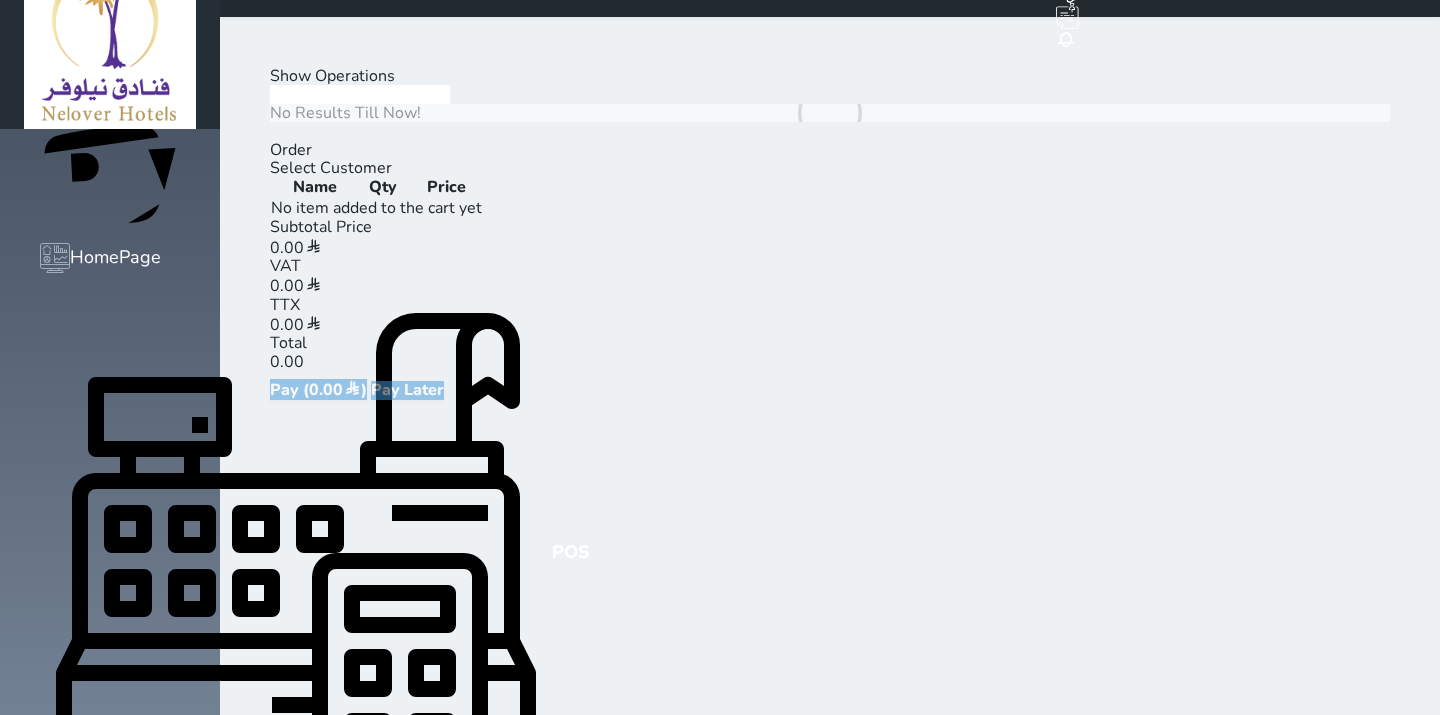 click on "Snacks" at bounding box center [180, 131] 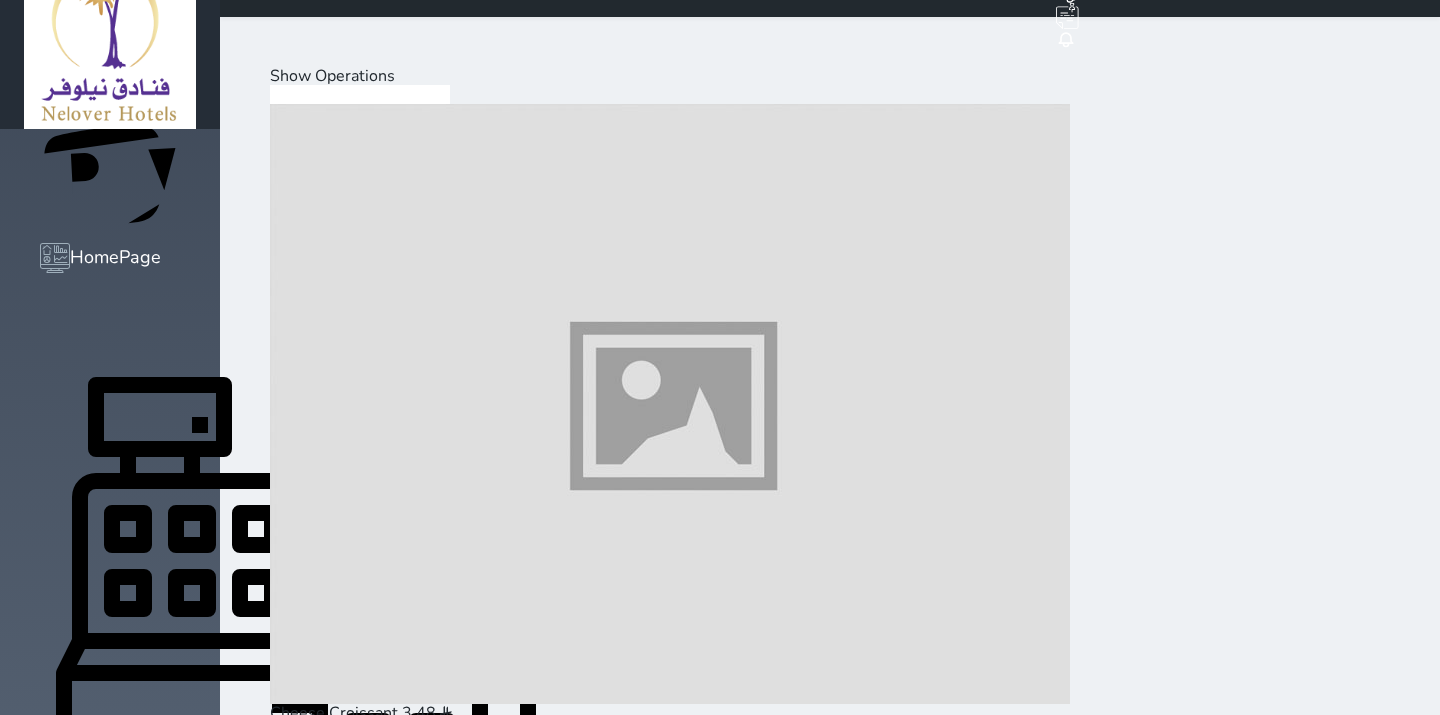 click on "Hot Drinks" at bounding box center [393, 1974] 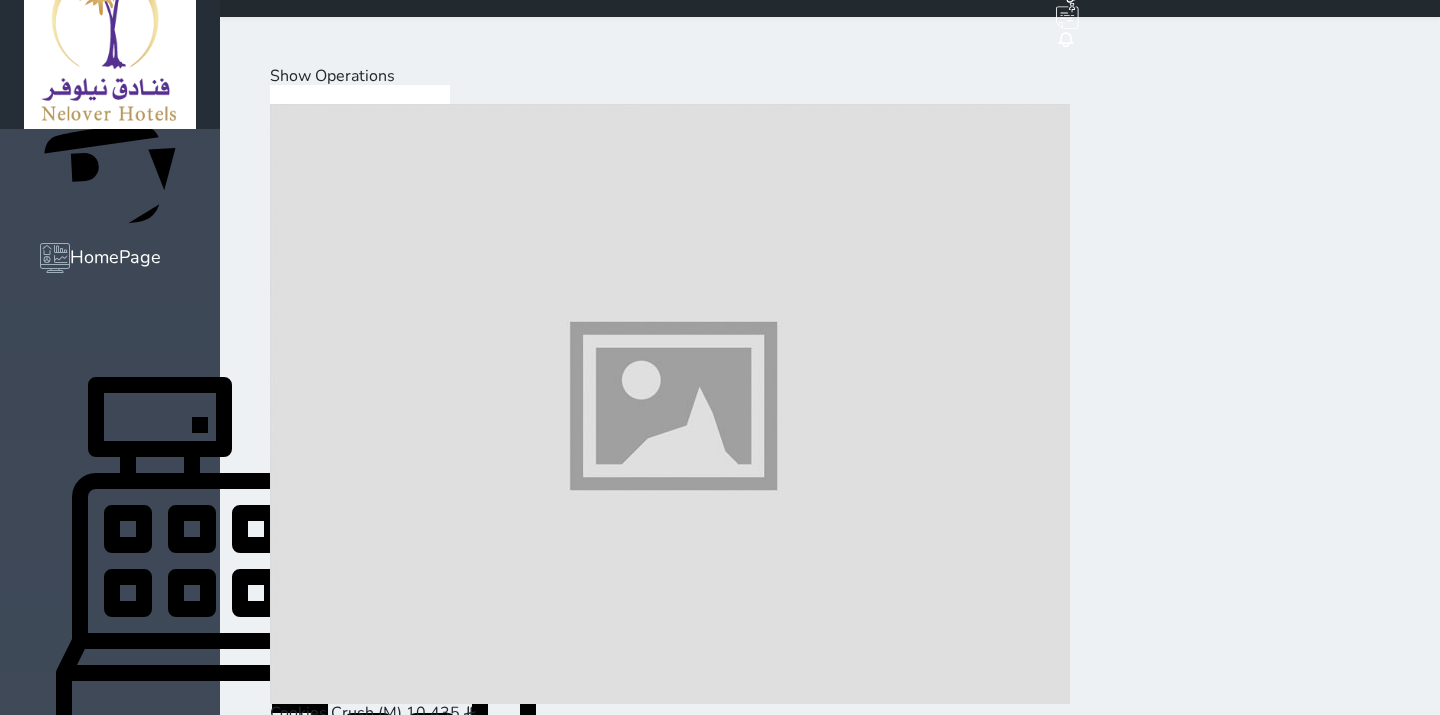 scroll, scrollTop: 0, scrollLeft: 0, axis: both 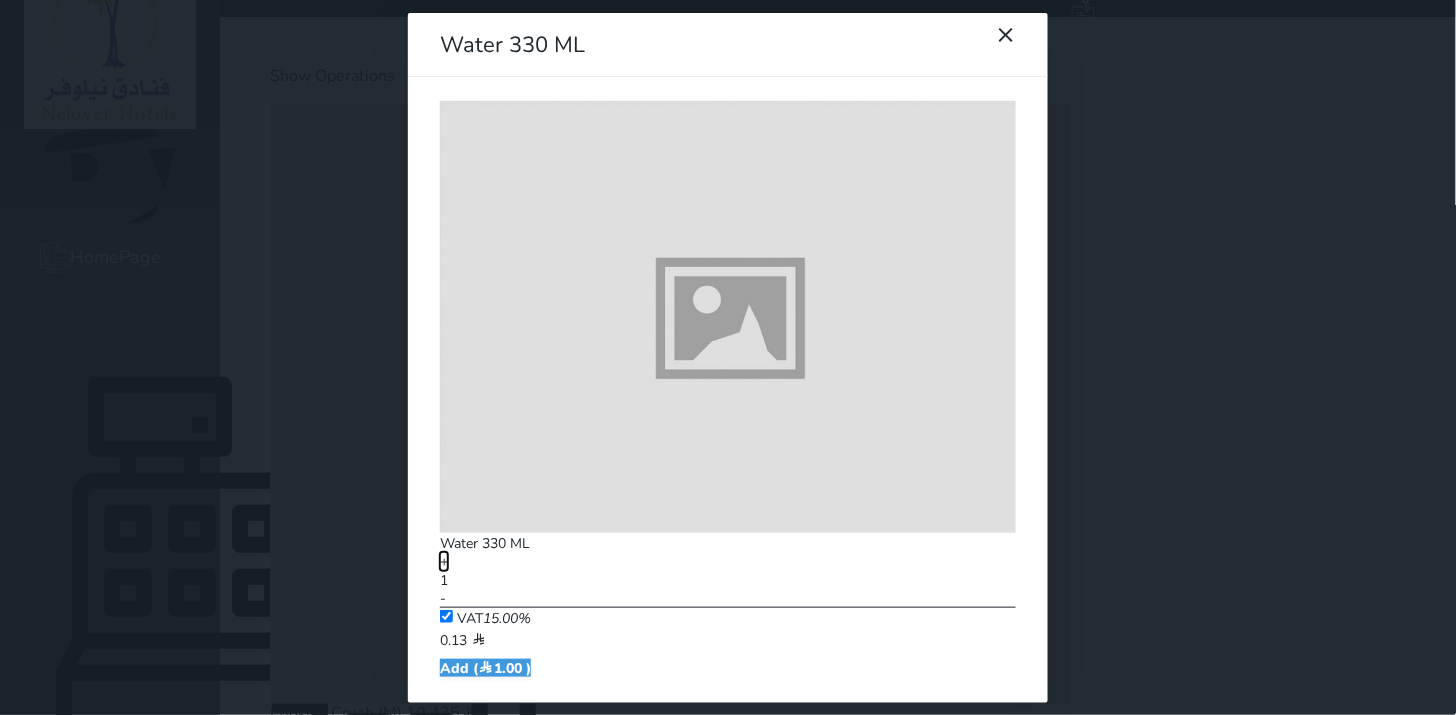 click on "+" at bounding box center [444, 561] 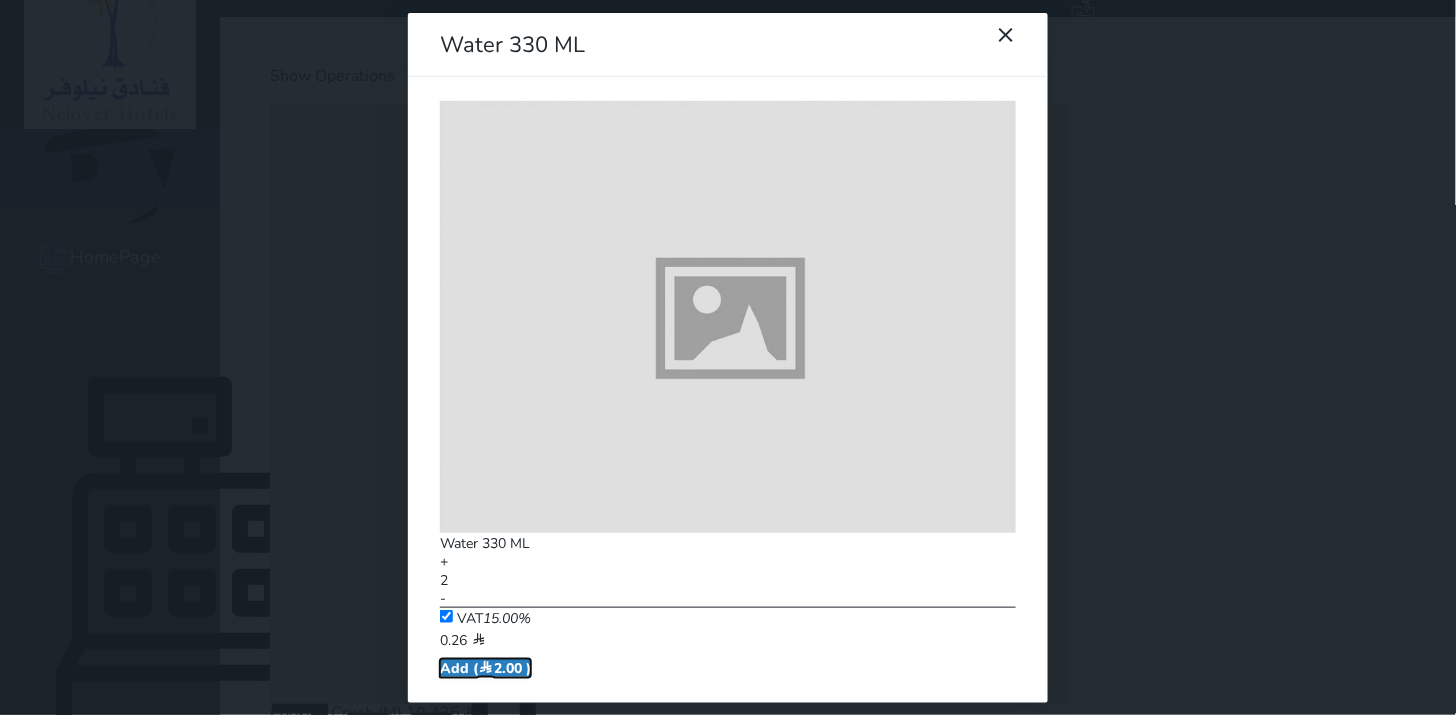 click on "Add  (    2.00 )" at bounding box center (485, 668) 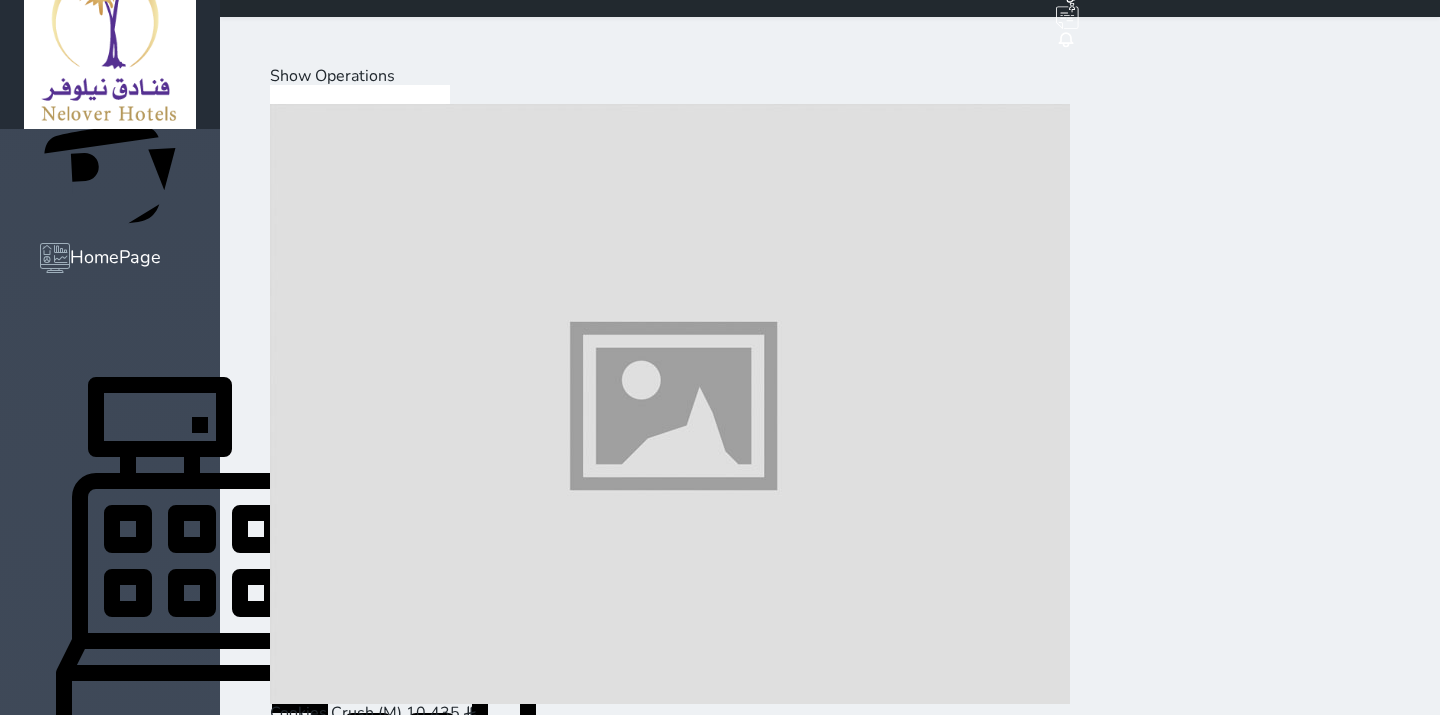 click on "Add  (    2.00 )" at bounding box center [505, 664] 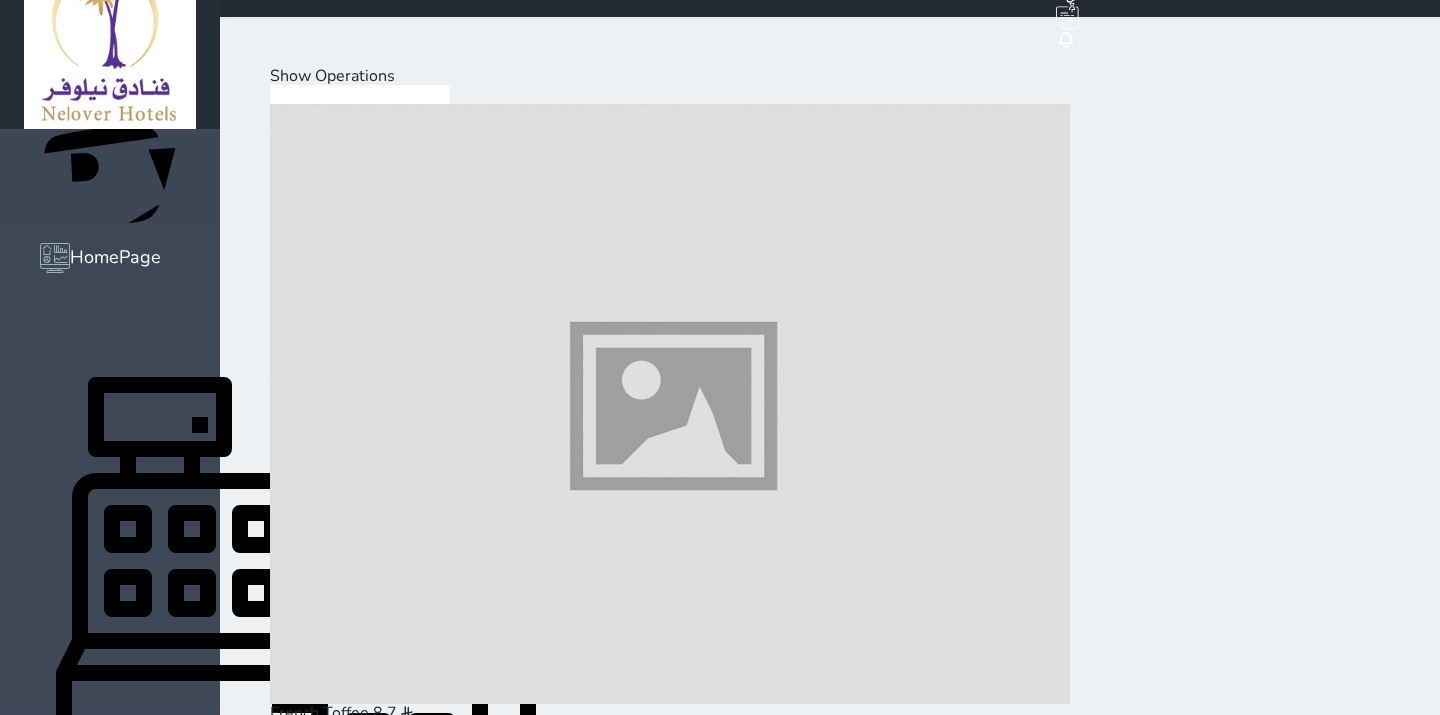 click on "Hot Drinks" at bounding box center [393, 23688] 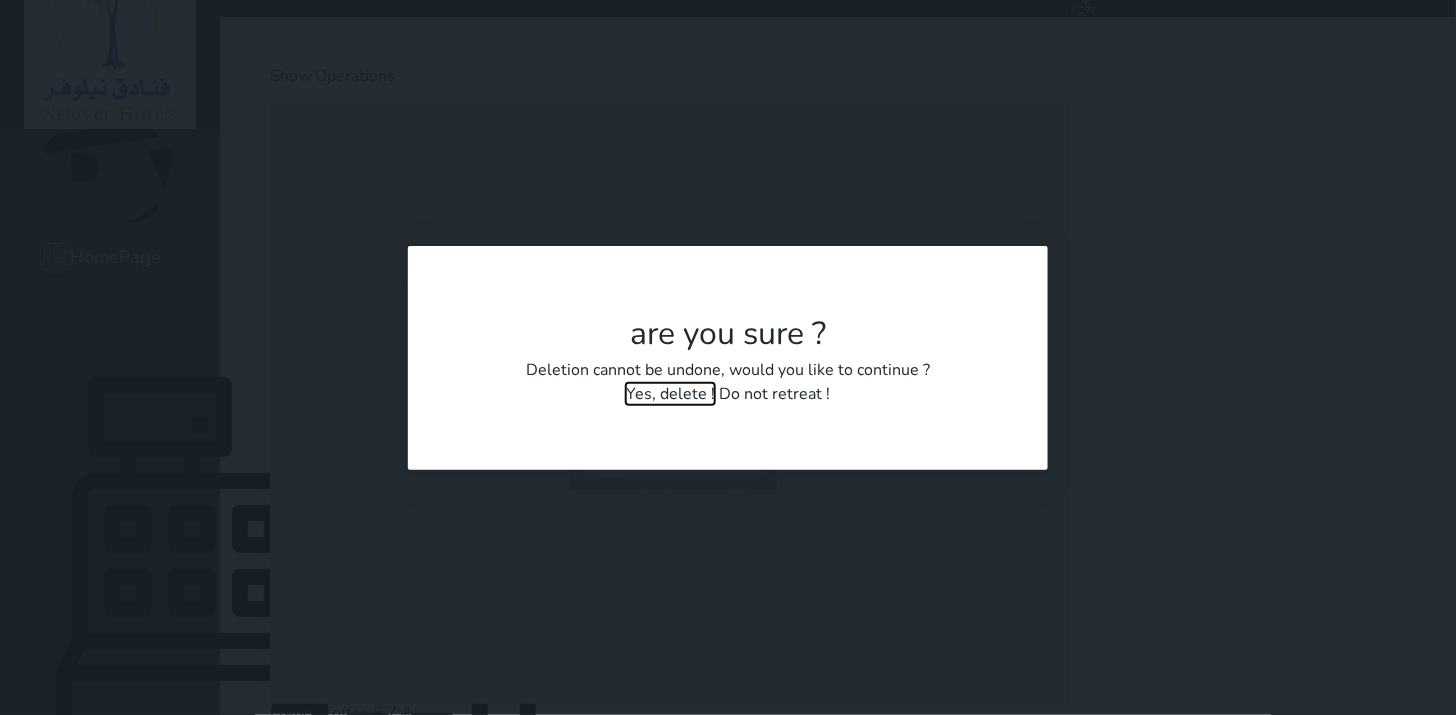 click on "Yes, delete !" at bounding box center (670, 394) 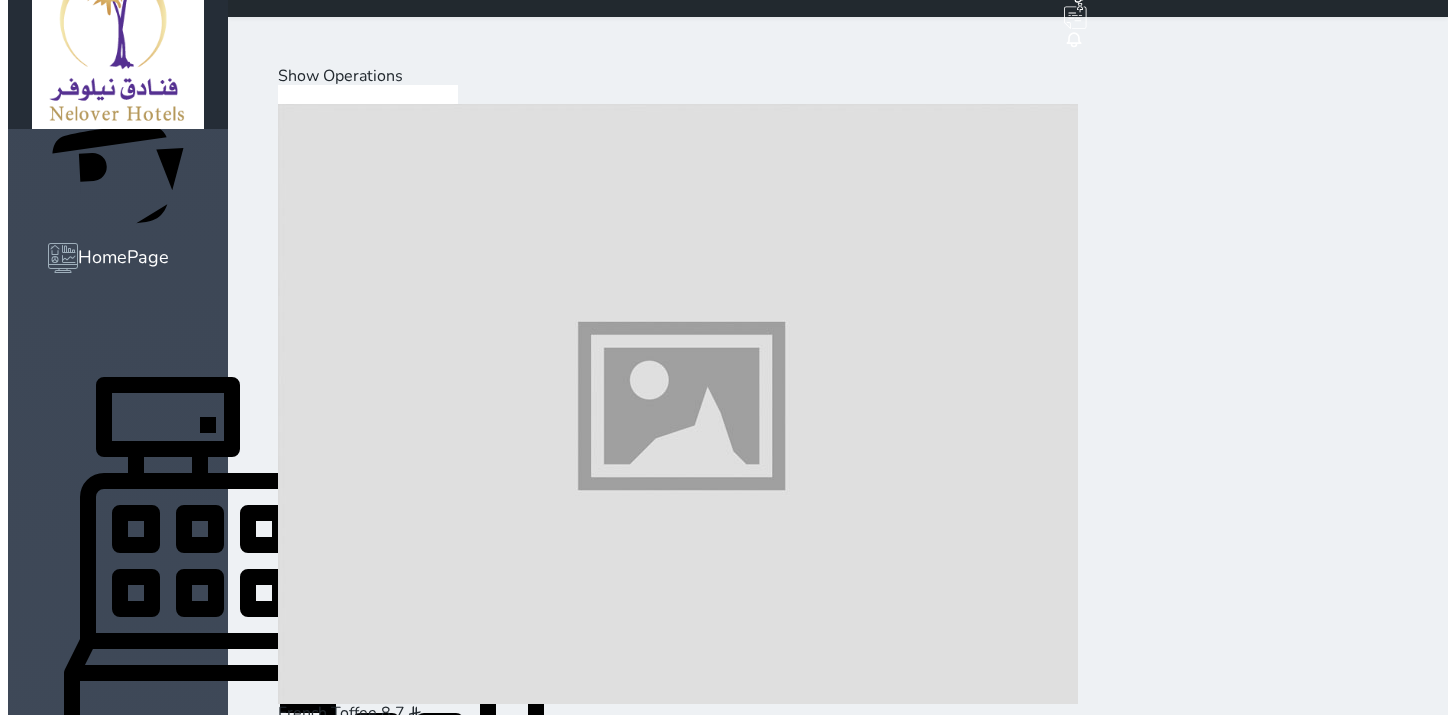 scroll, scrollTop: 555, scrollLeft: 0, axis: vertical 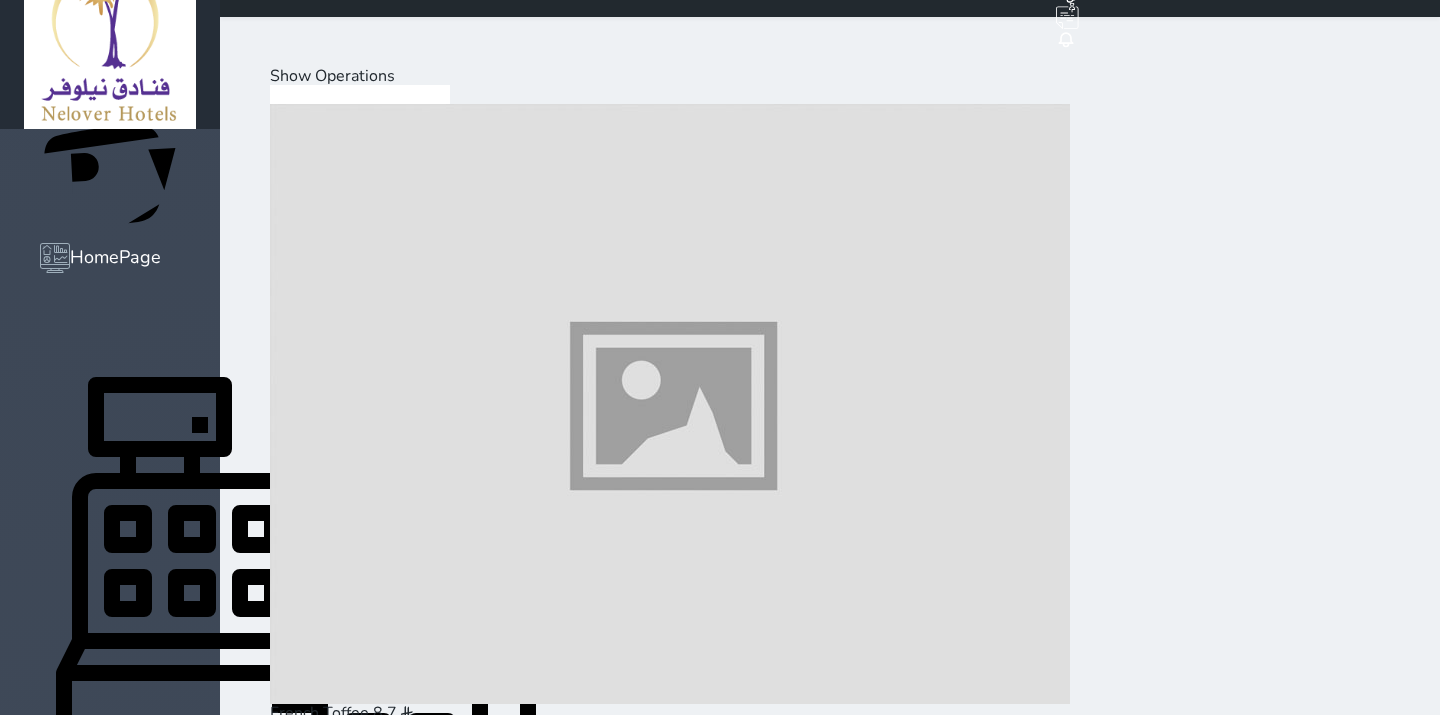 click at bounding box center [670, 9710] 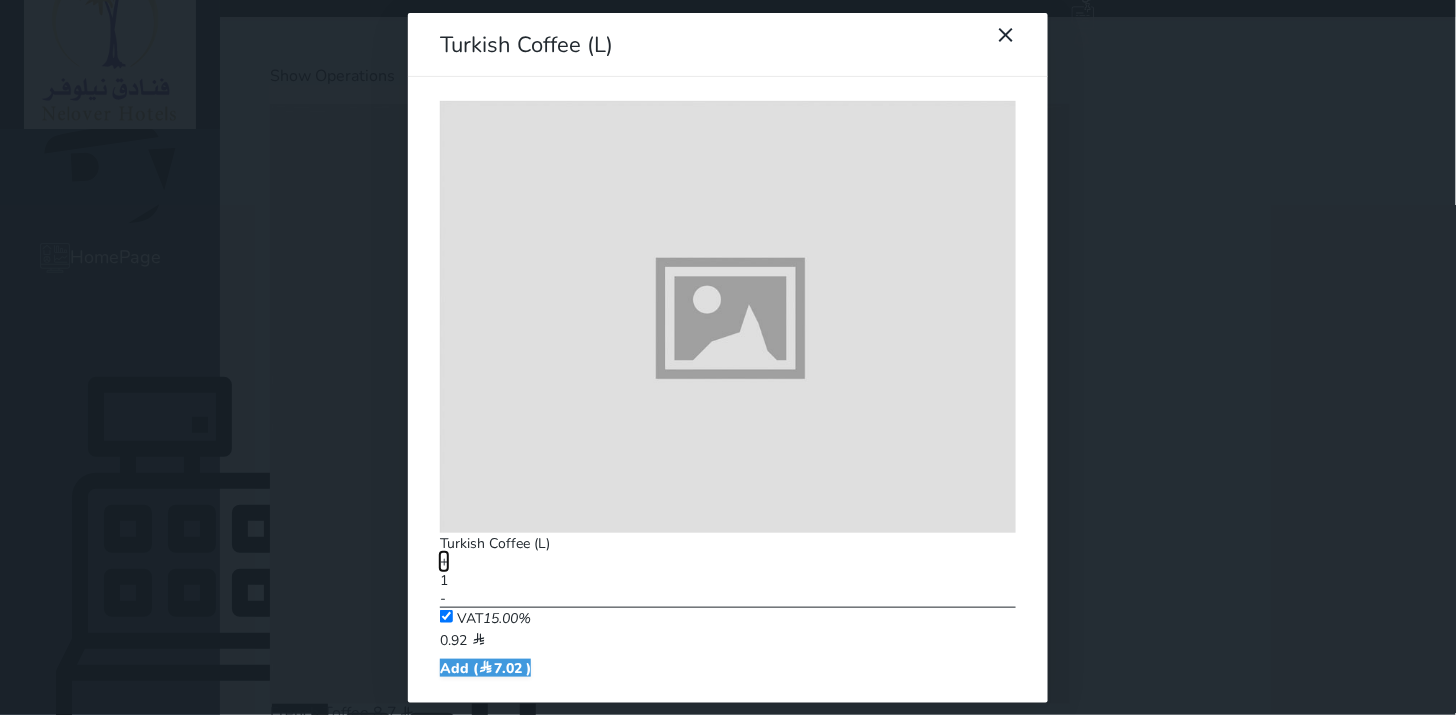 click on "+" at bounding box center (444, 561) 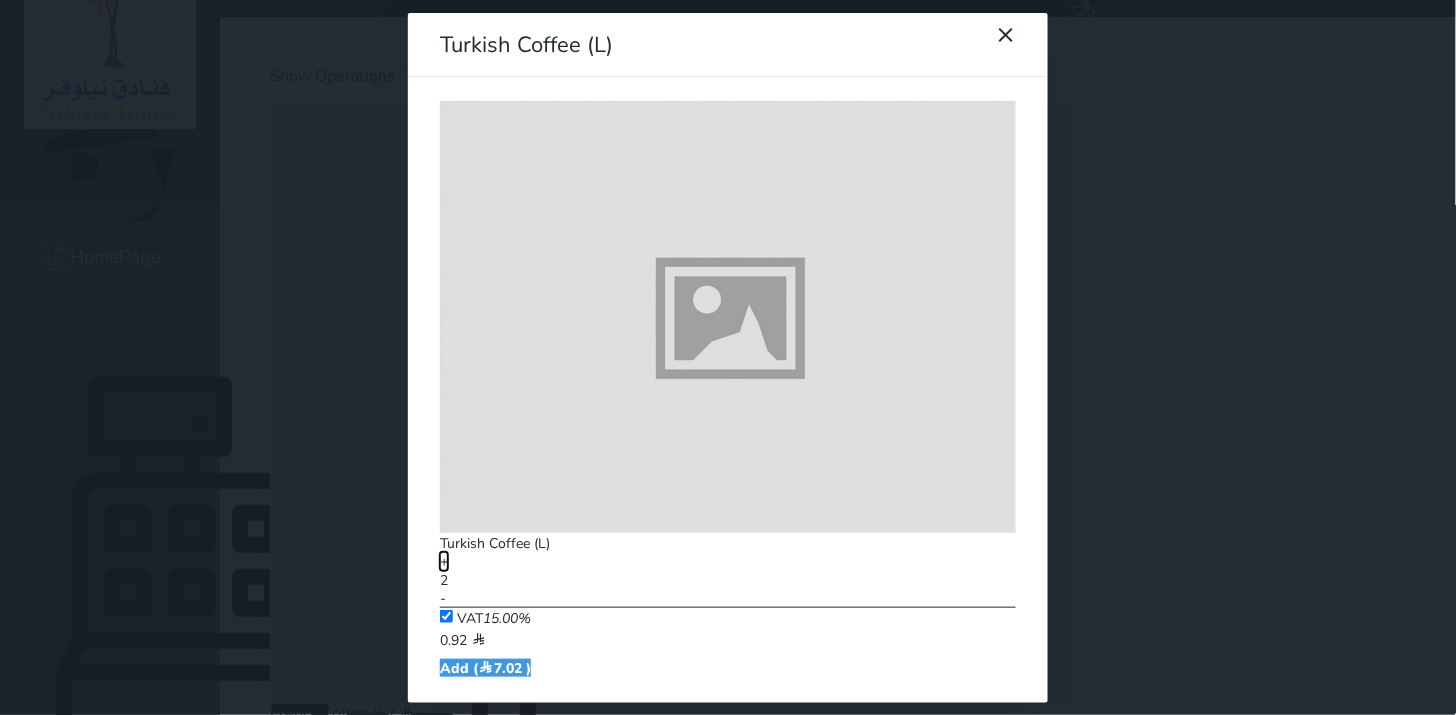 click on "+" at bounding box center (444, 561) 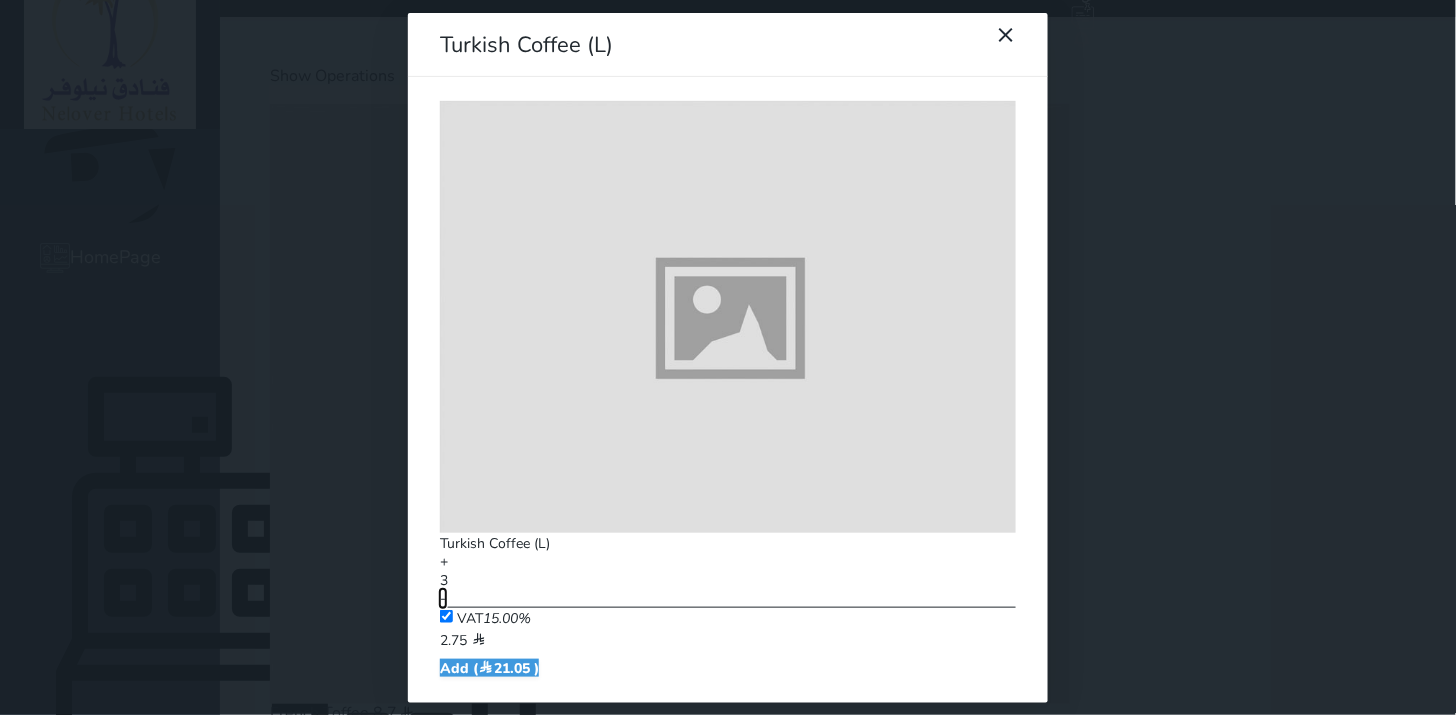 click on "-" at bounding box center [443, 599] 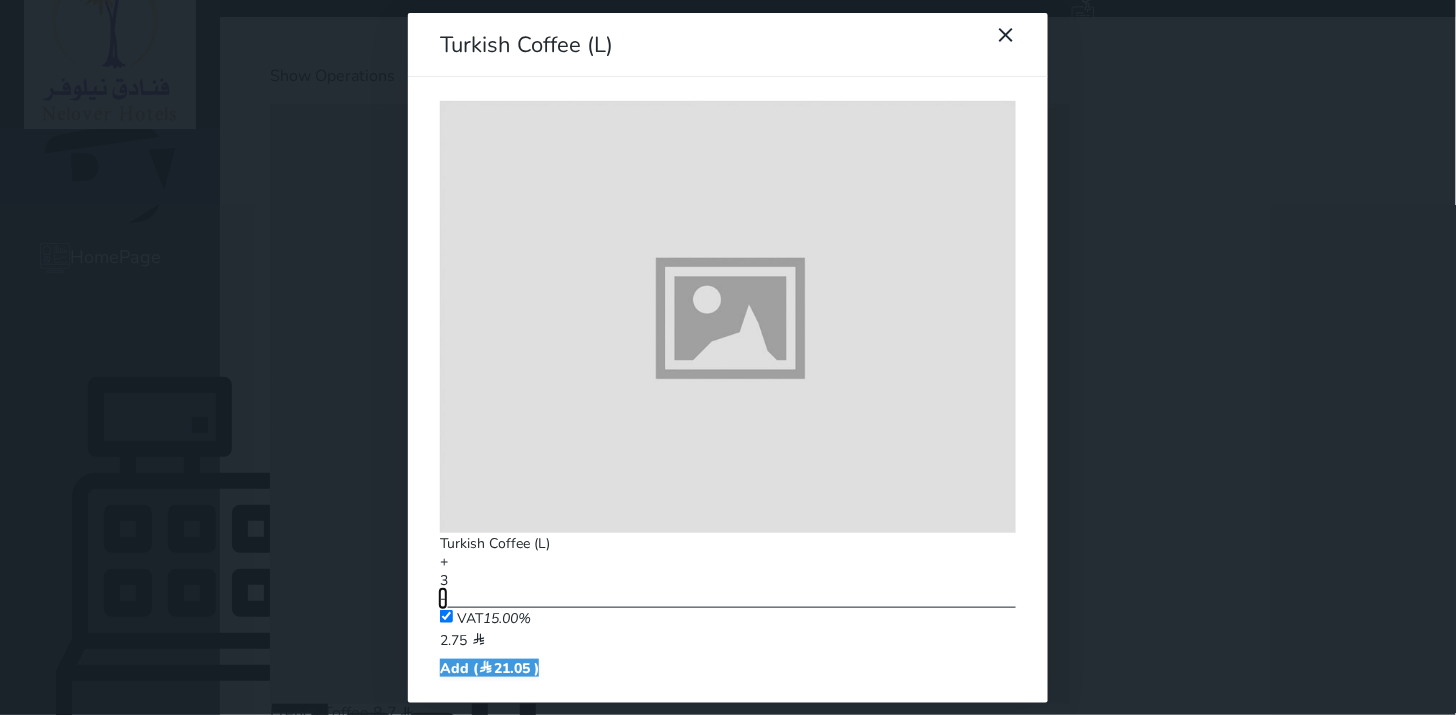 type on "2" 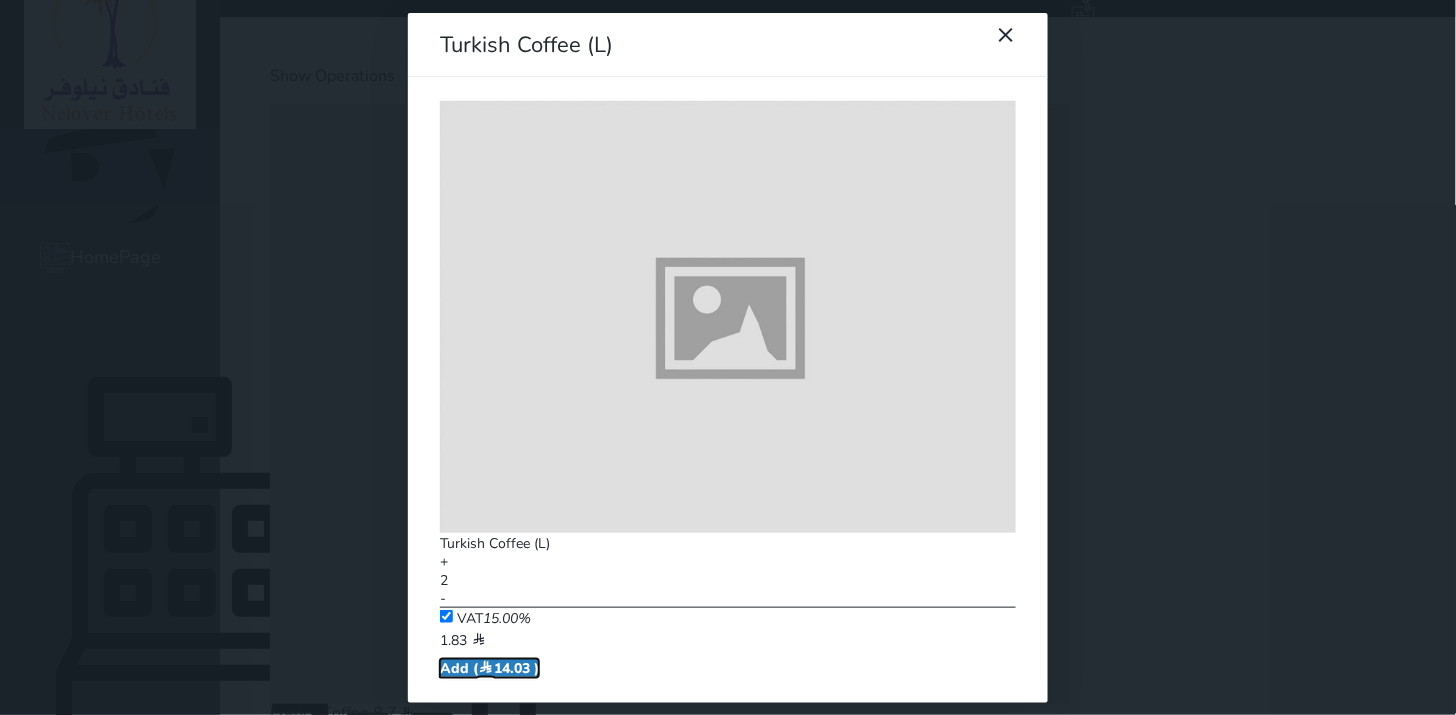 click at bounding box center (486, 668) 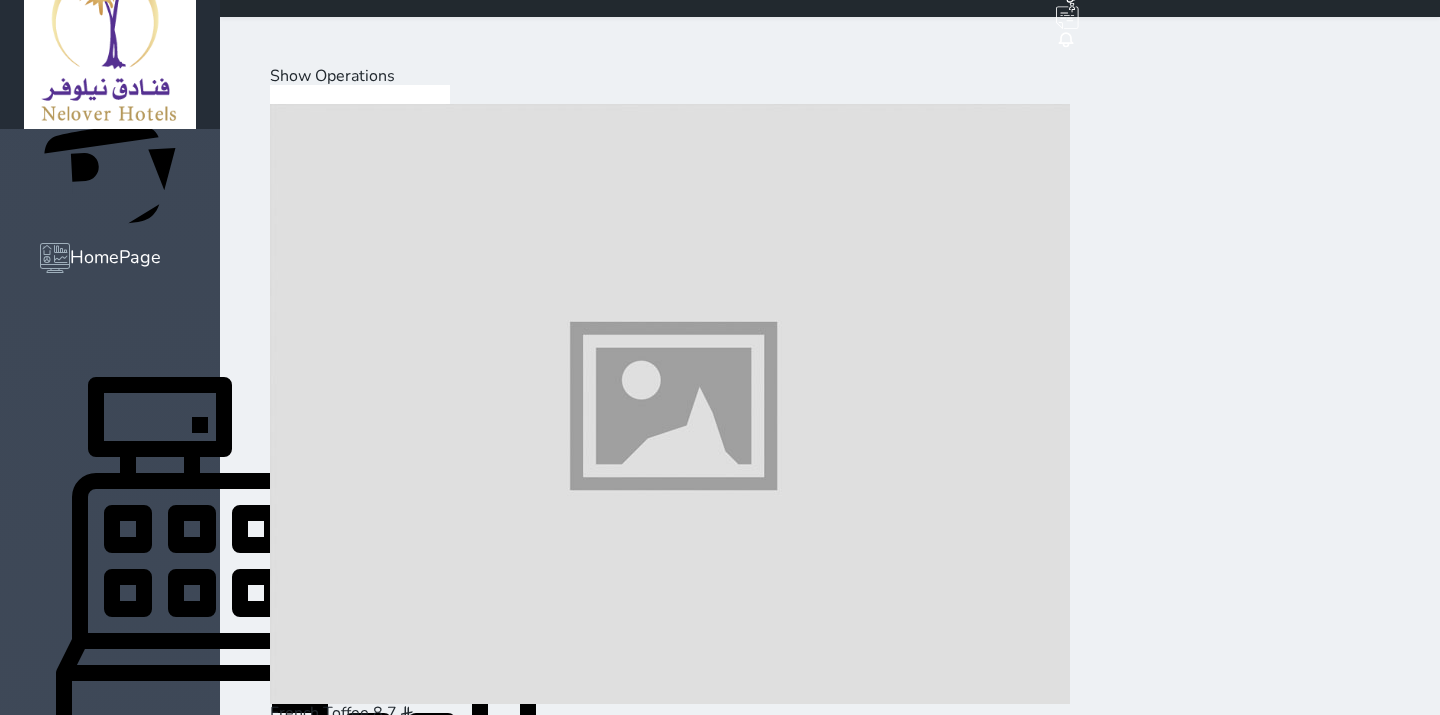 click on "Select Customer" at bounding box center (830, 23743) 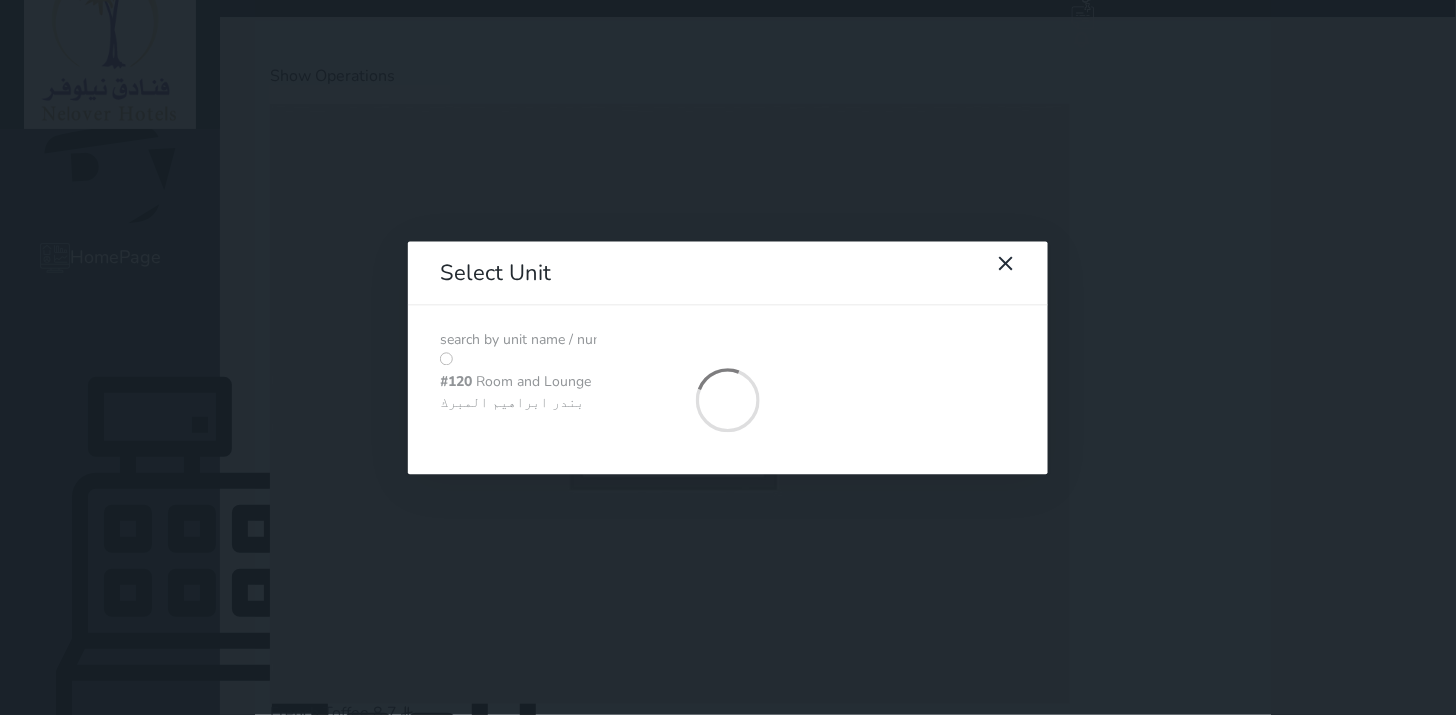 click at bounding box center [518, 340] 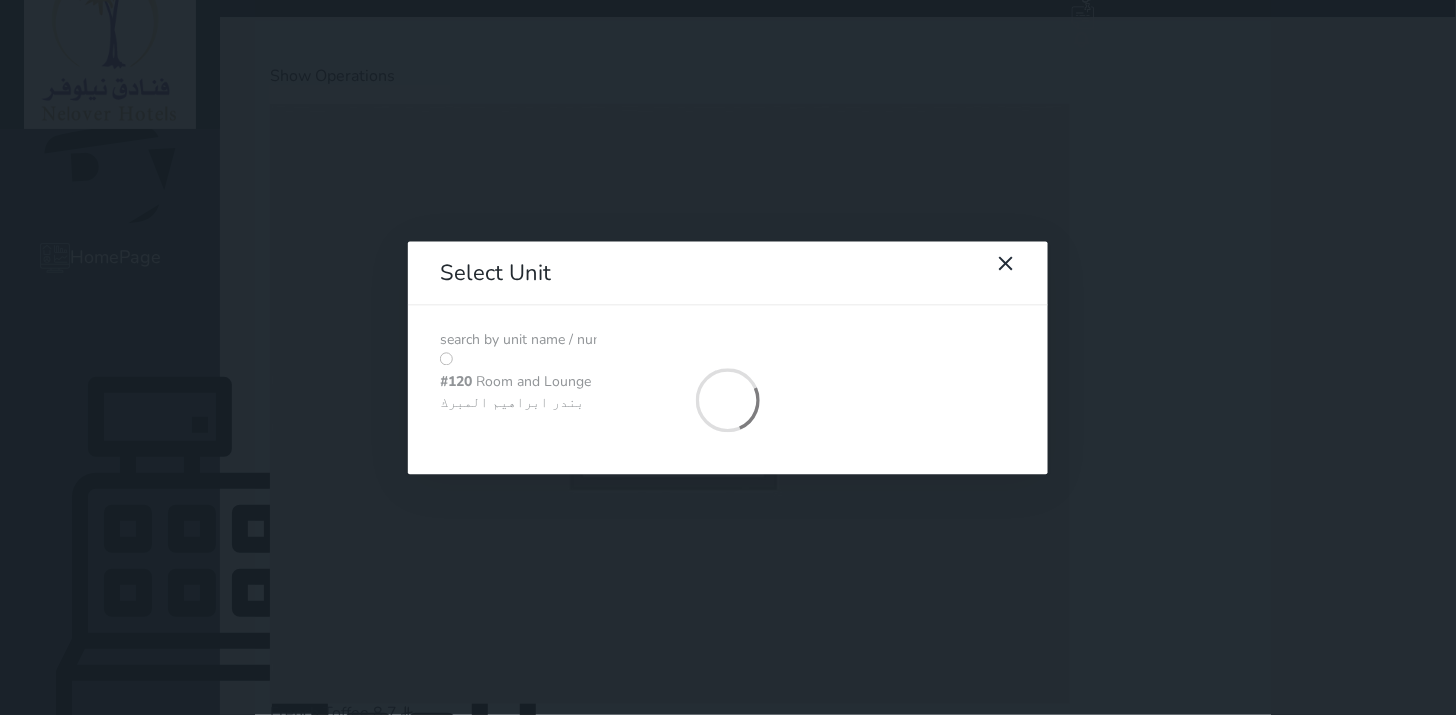 click at bounding box center (518, 340) 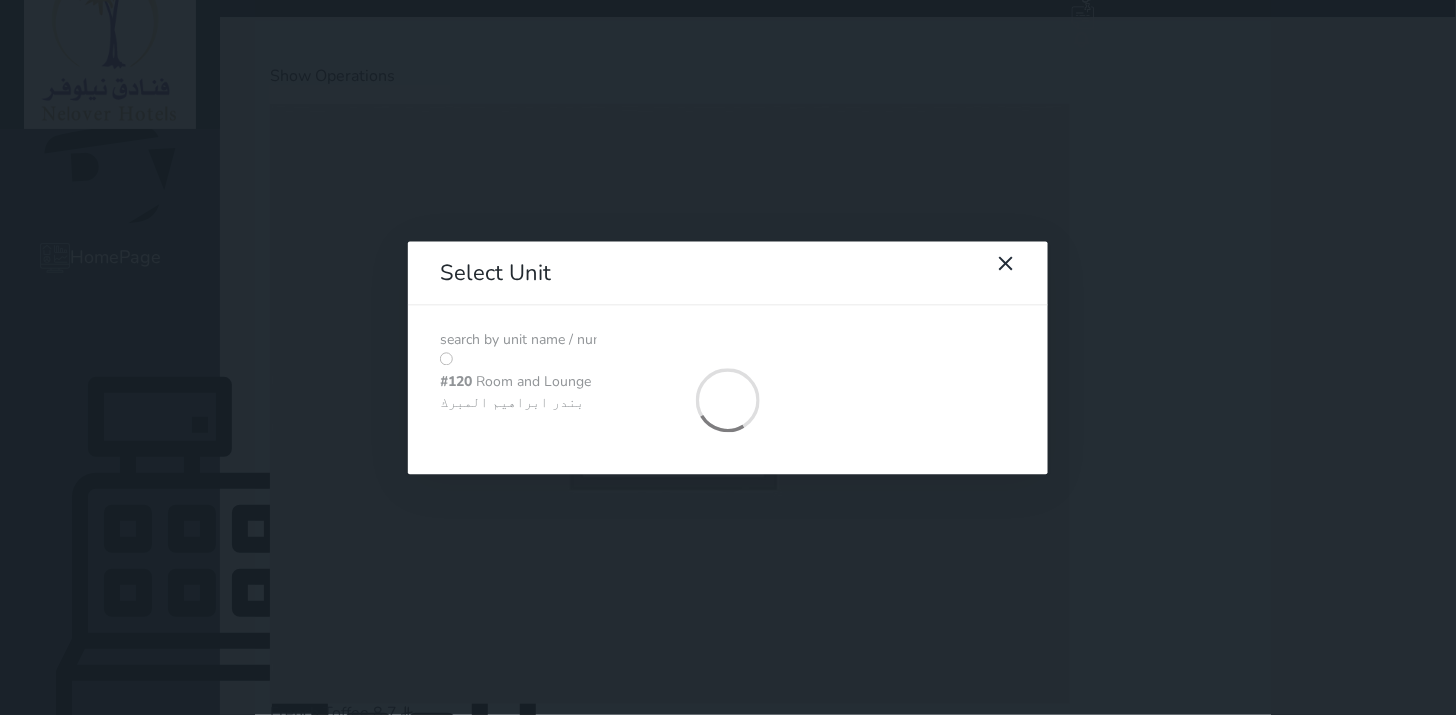 click at bounding box center [518, 340] 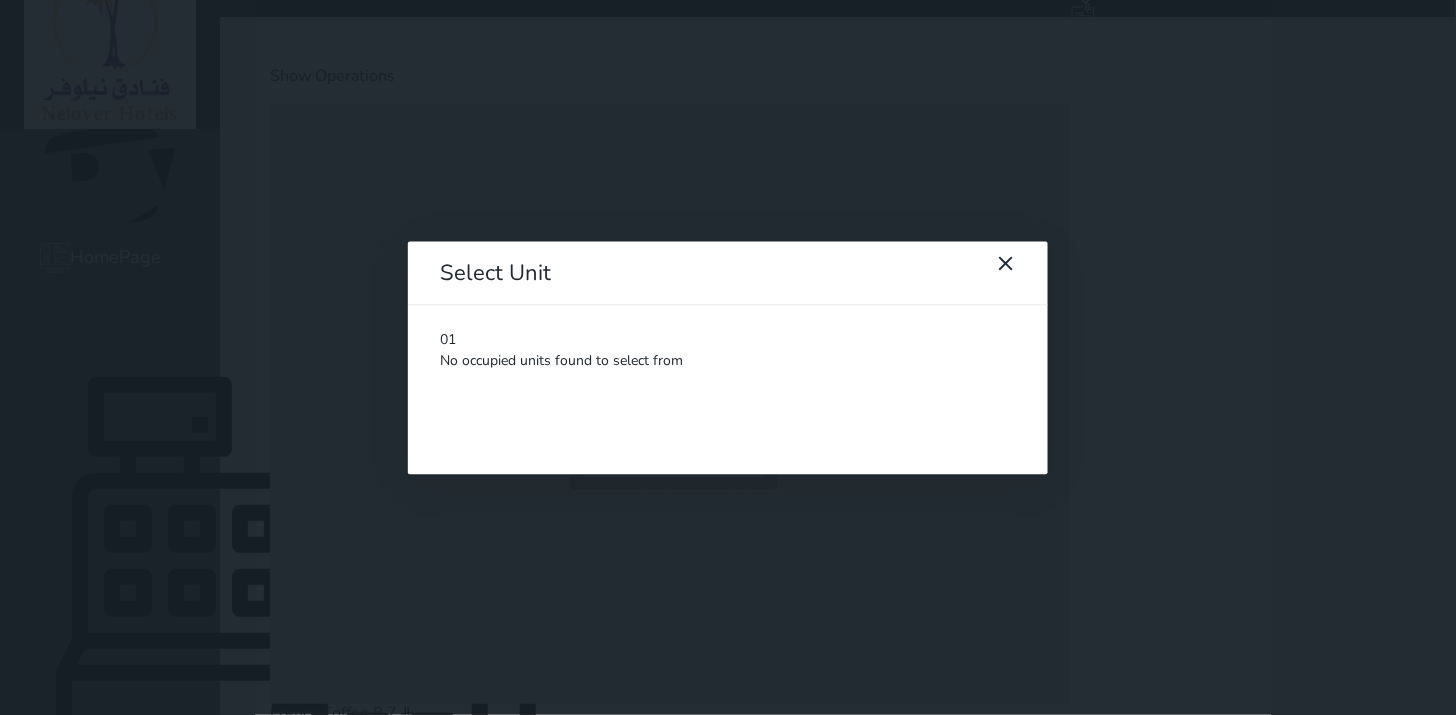 type on "0" 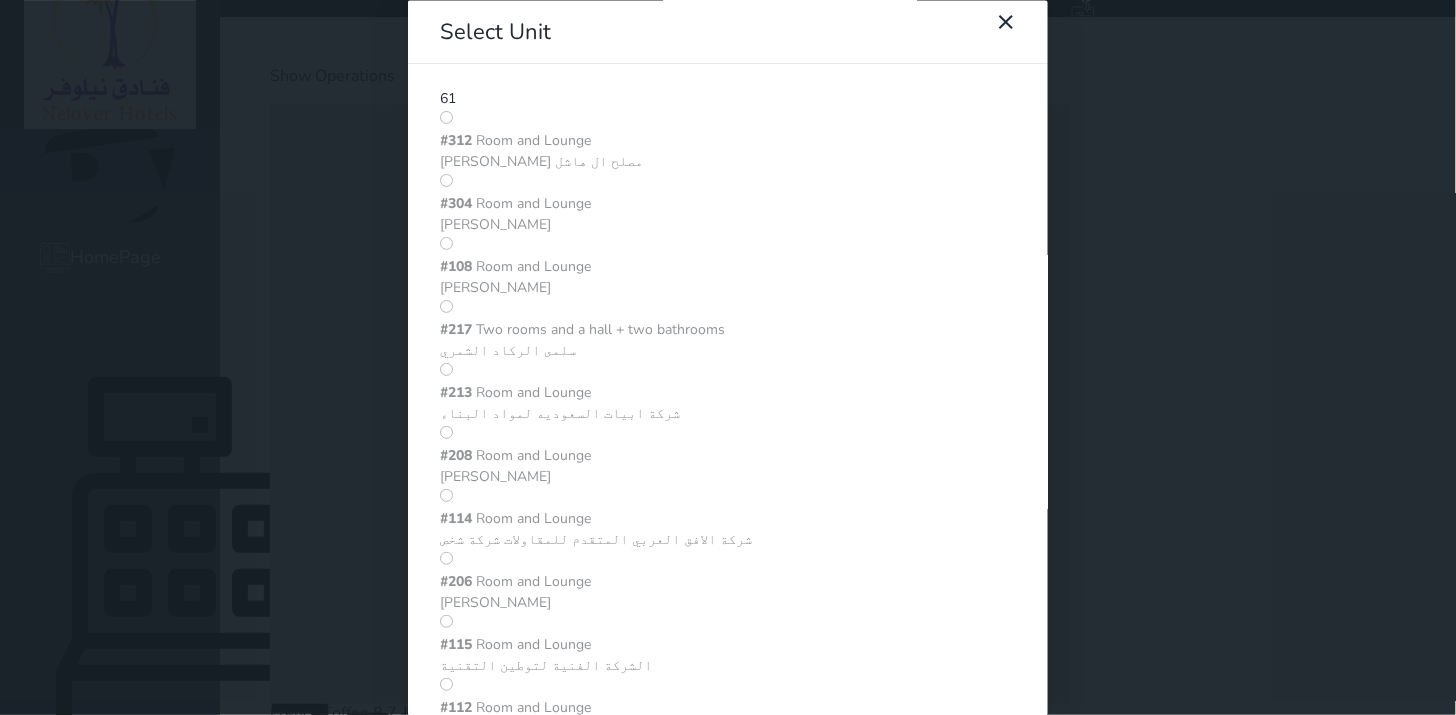 type on "6" 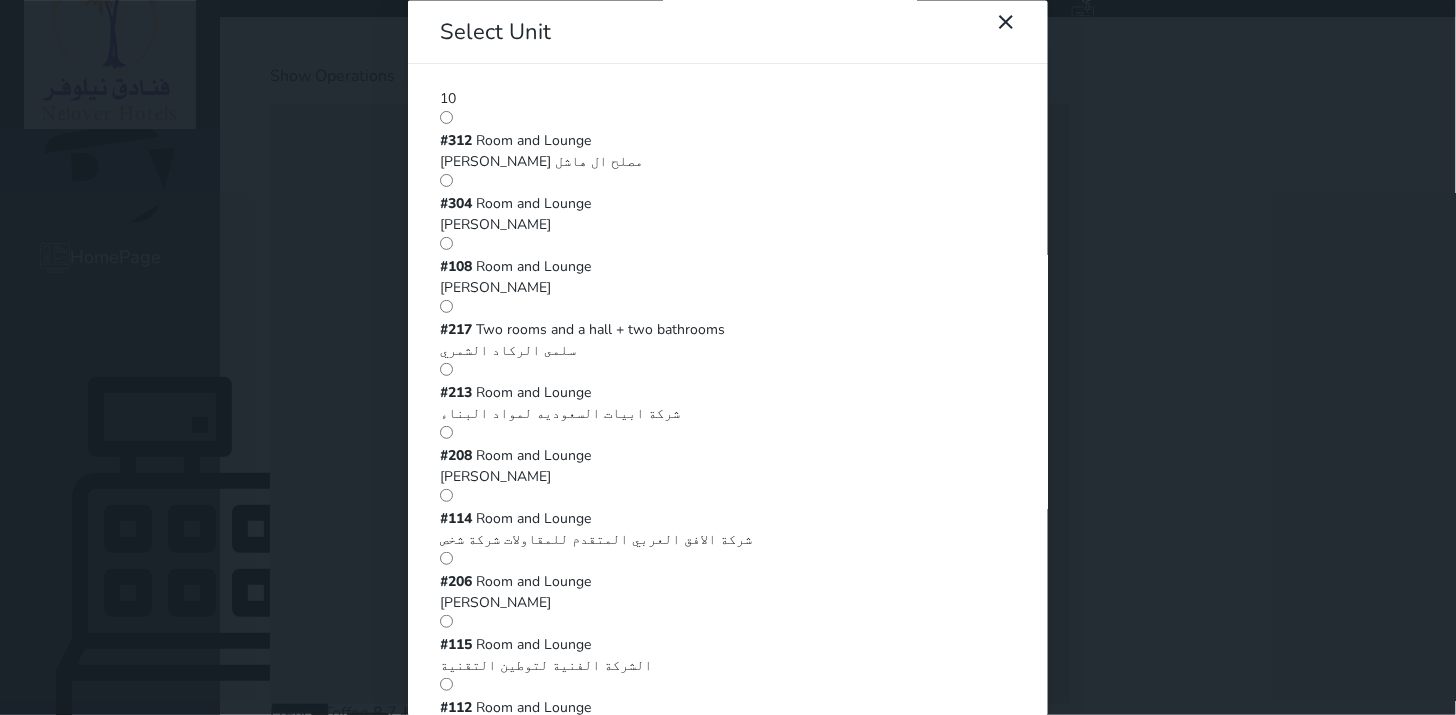 scroll, scrollTop: 777, scrollLeft: 0, axis: vertical 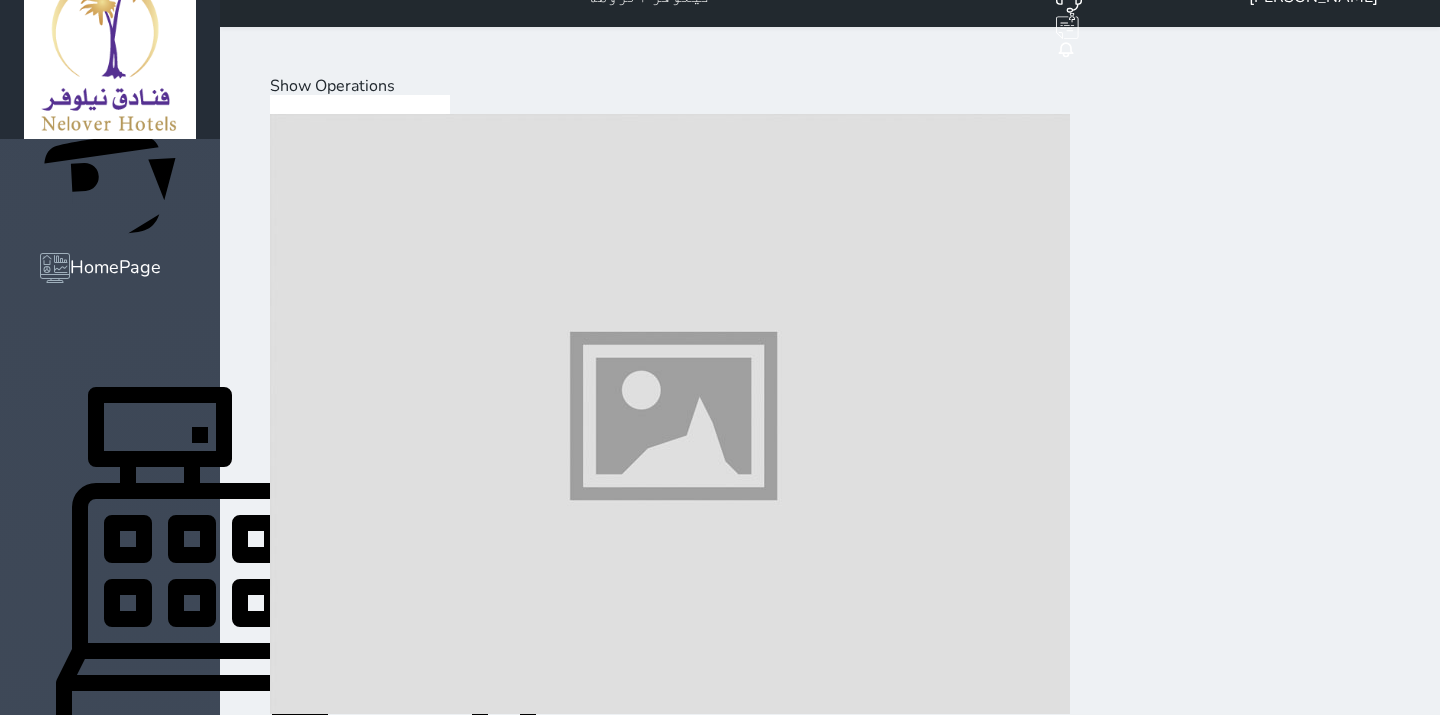 click on "Load on reservation (16.03  )" at bounding box center (384, 24098) 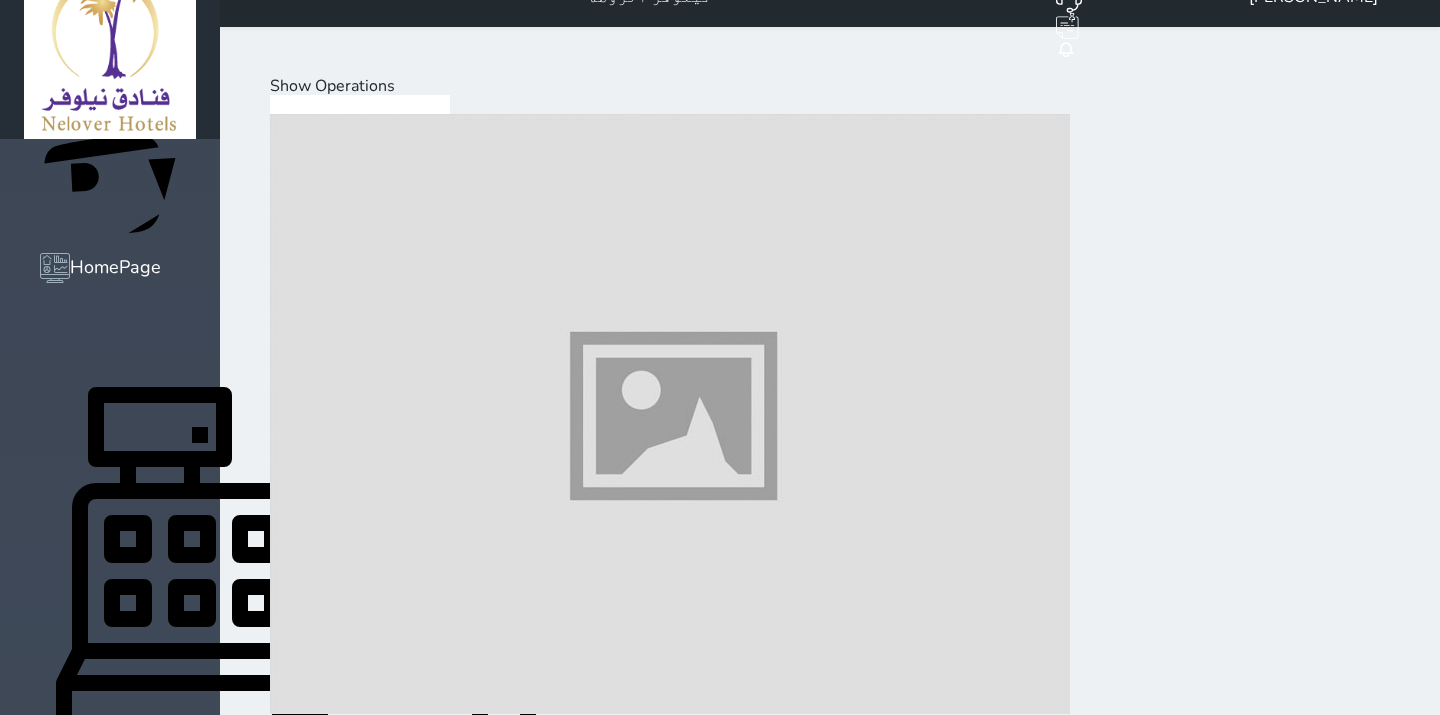 scroll, scrollTop: 75, scrollLeft: 0, axis: vertical 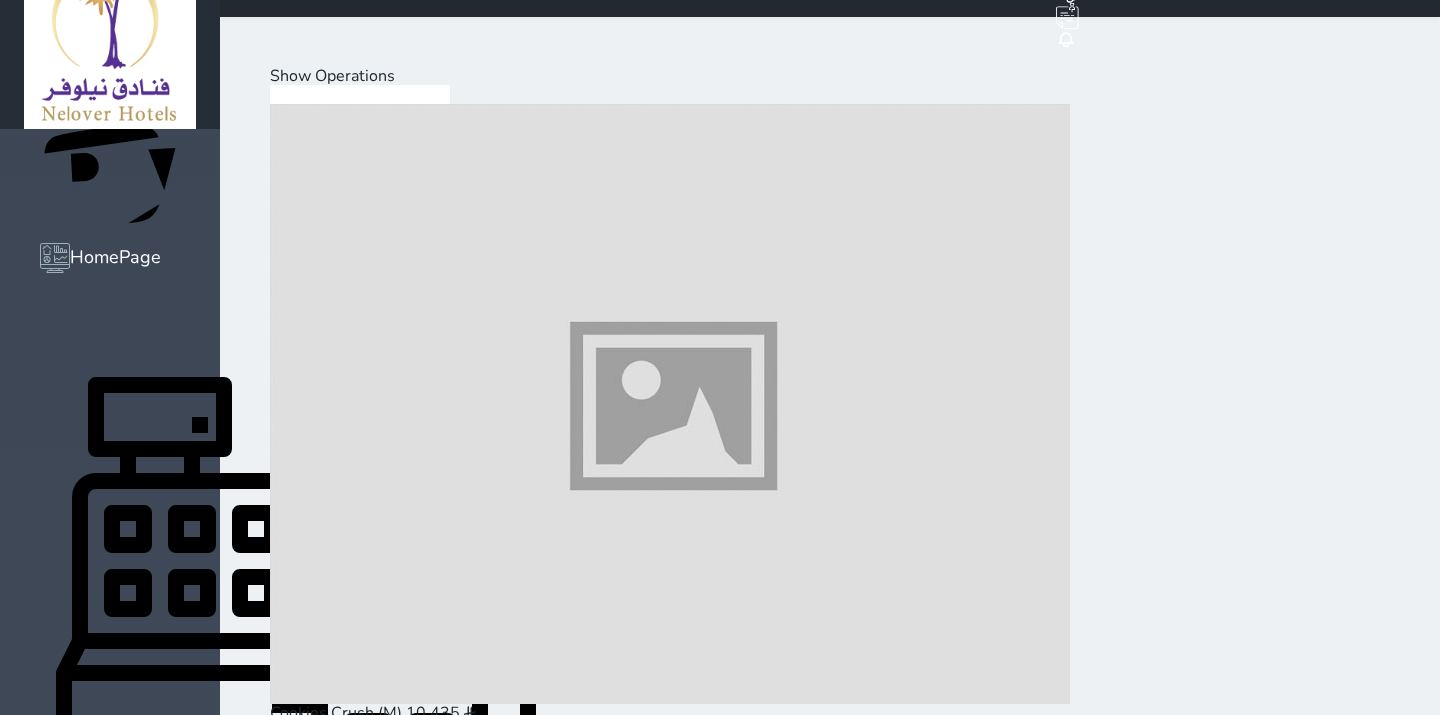 click on "Show Operations" at bounding box center [332, 76] 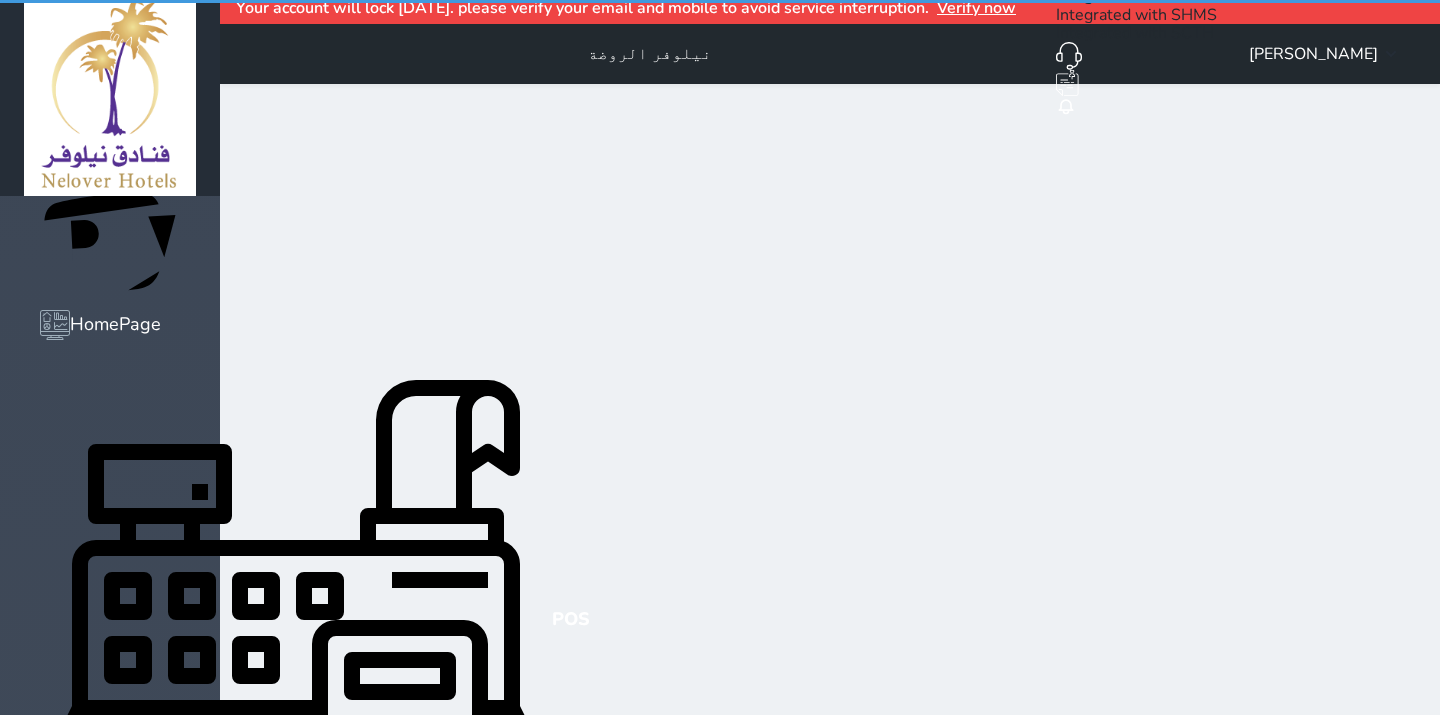 scroll, scrollTop: 0, scrollLeft: 0, axis: both 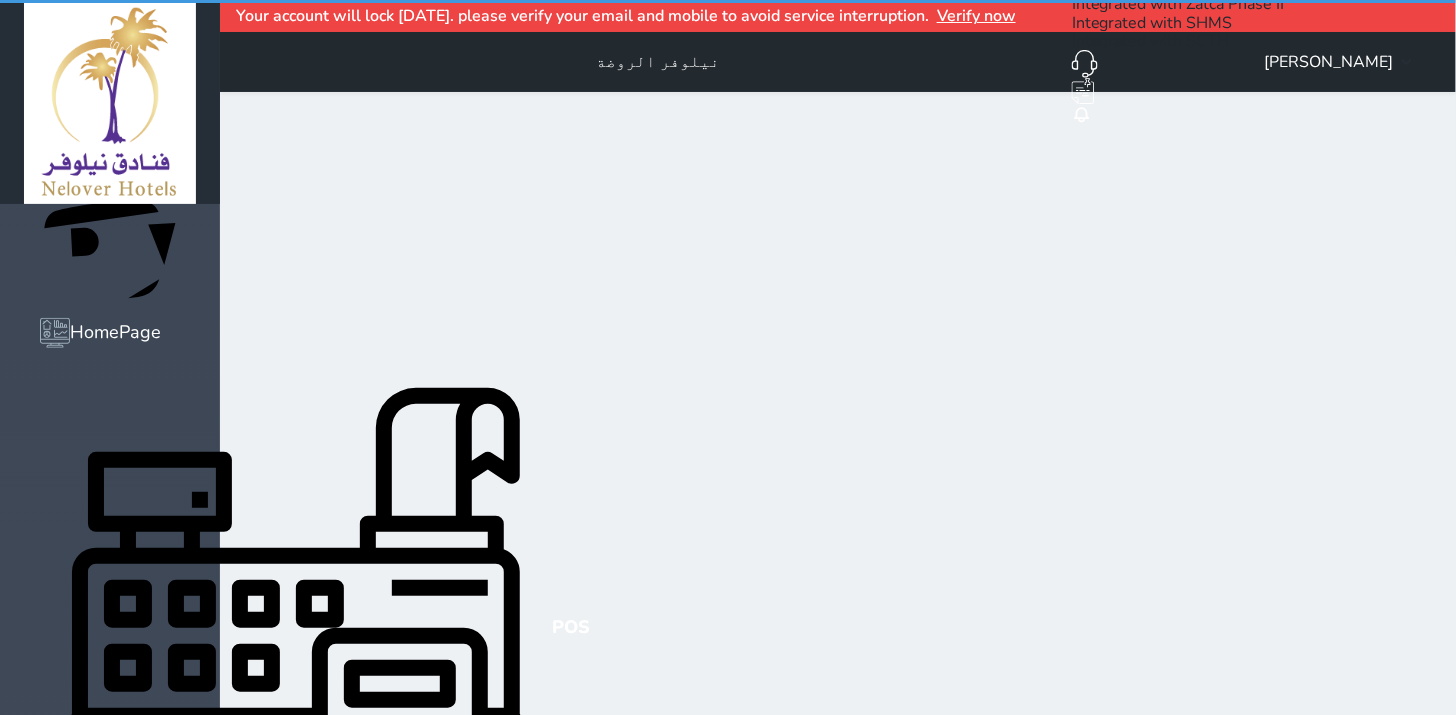 select on "invoice" 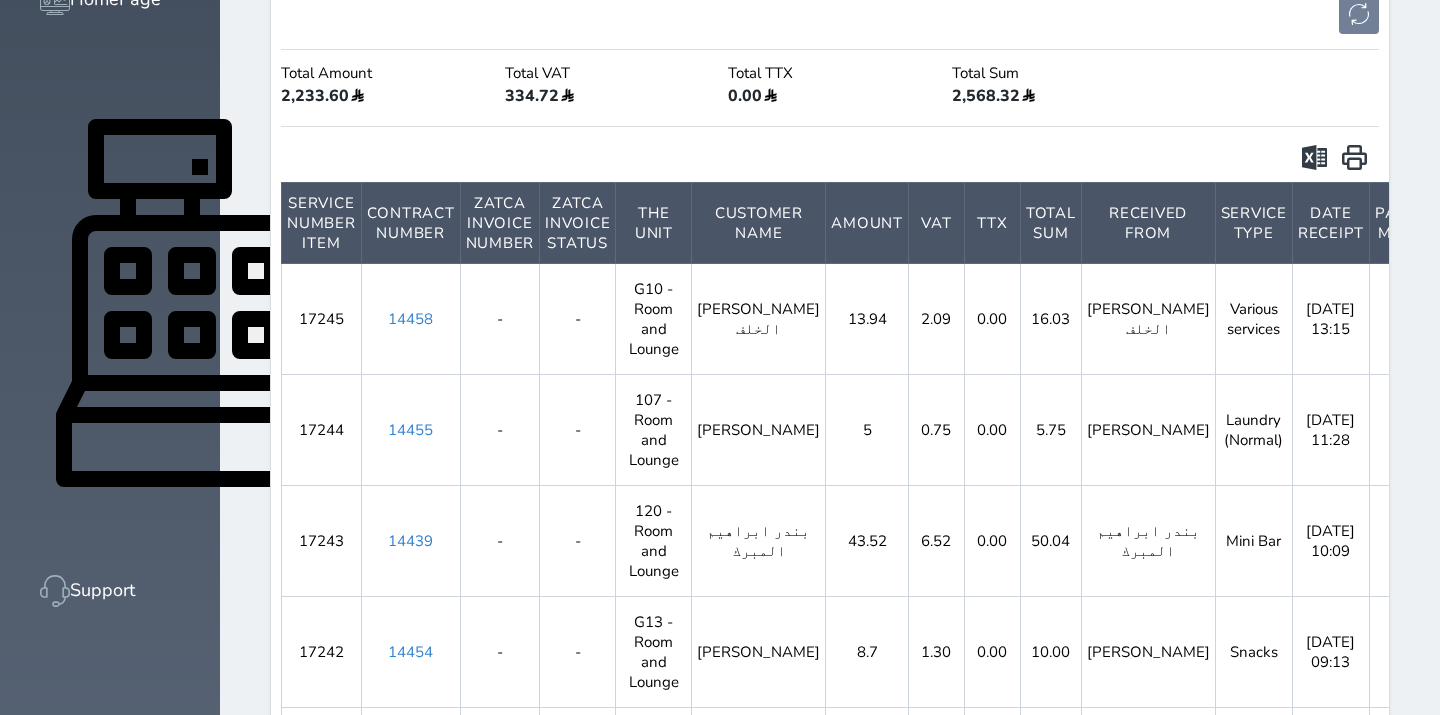 scroll, scrollTop: 0, scrollLeft: 0, axis: both 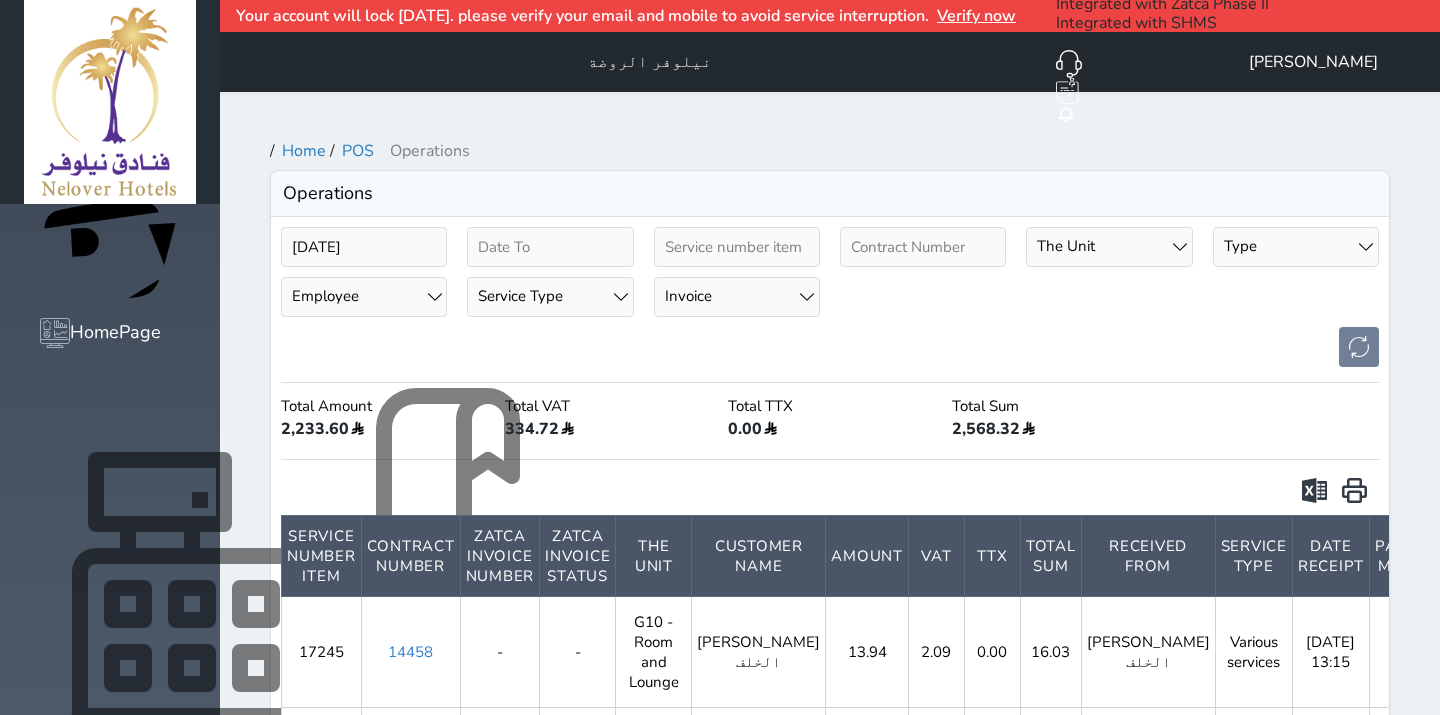 click at bounding box center [296, 628] 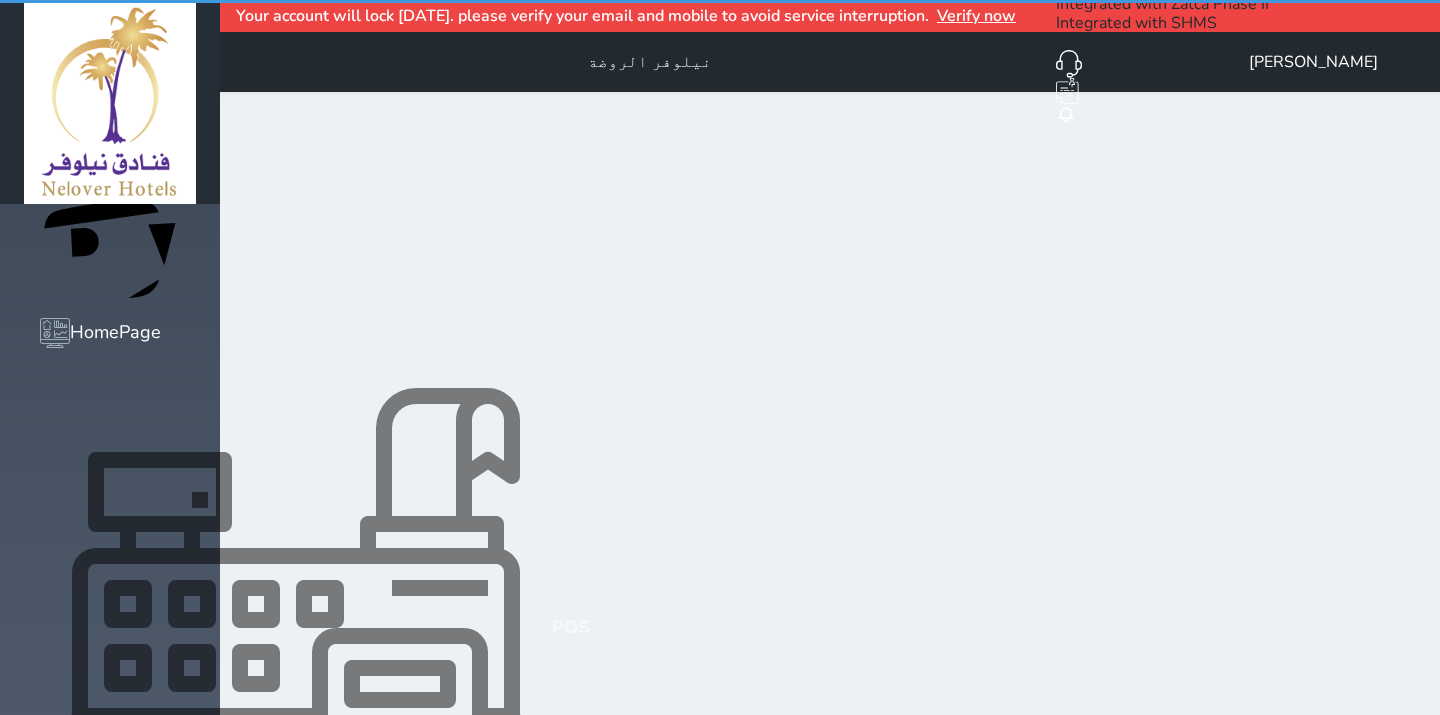 click 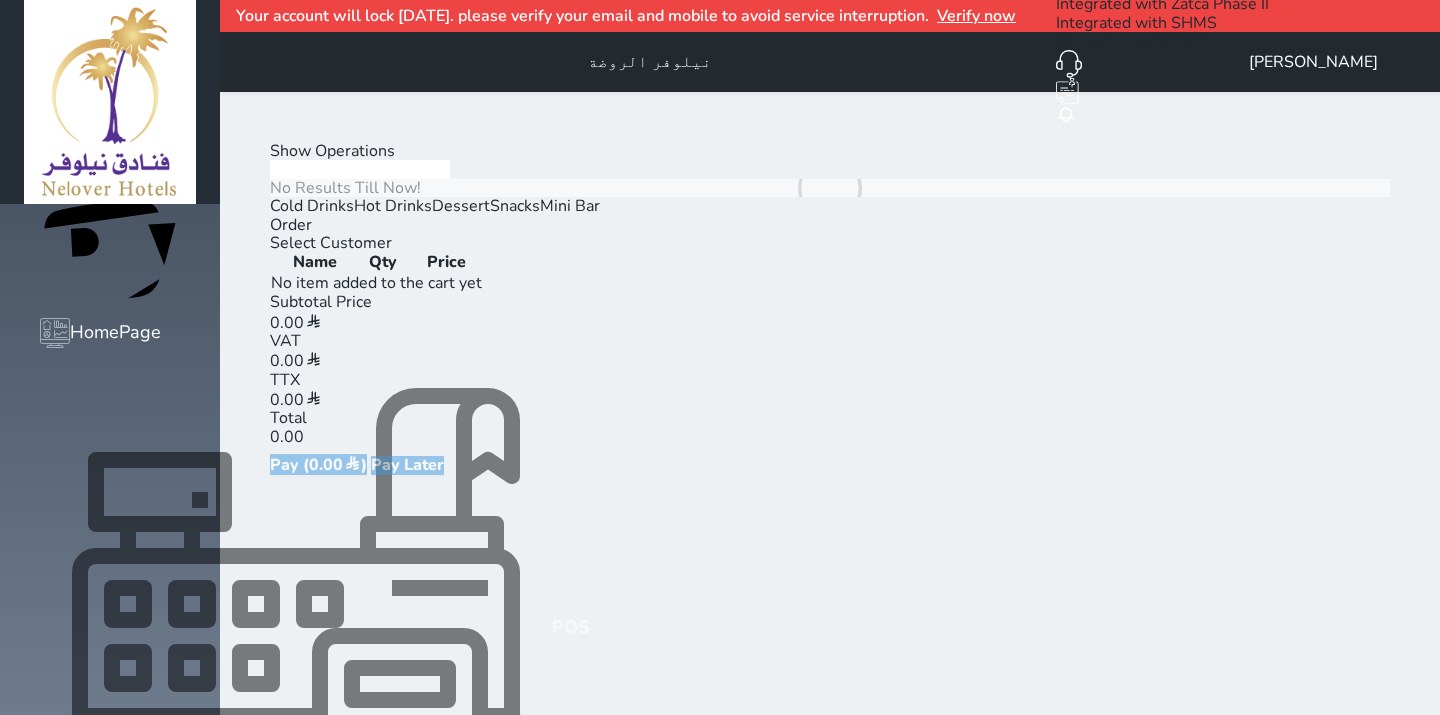click 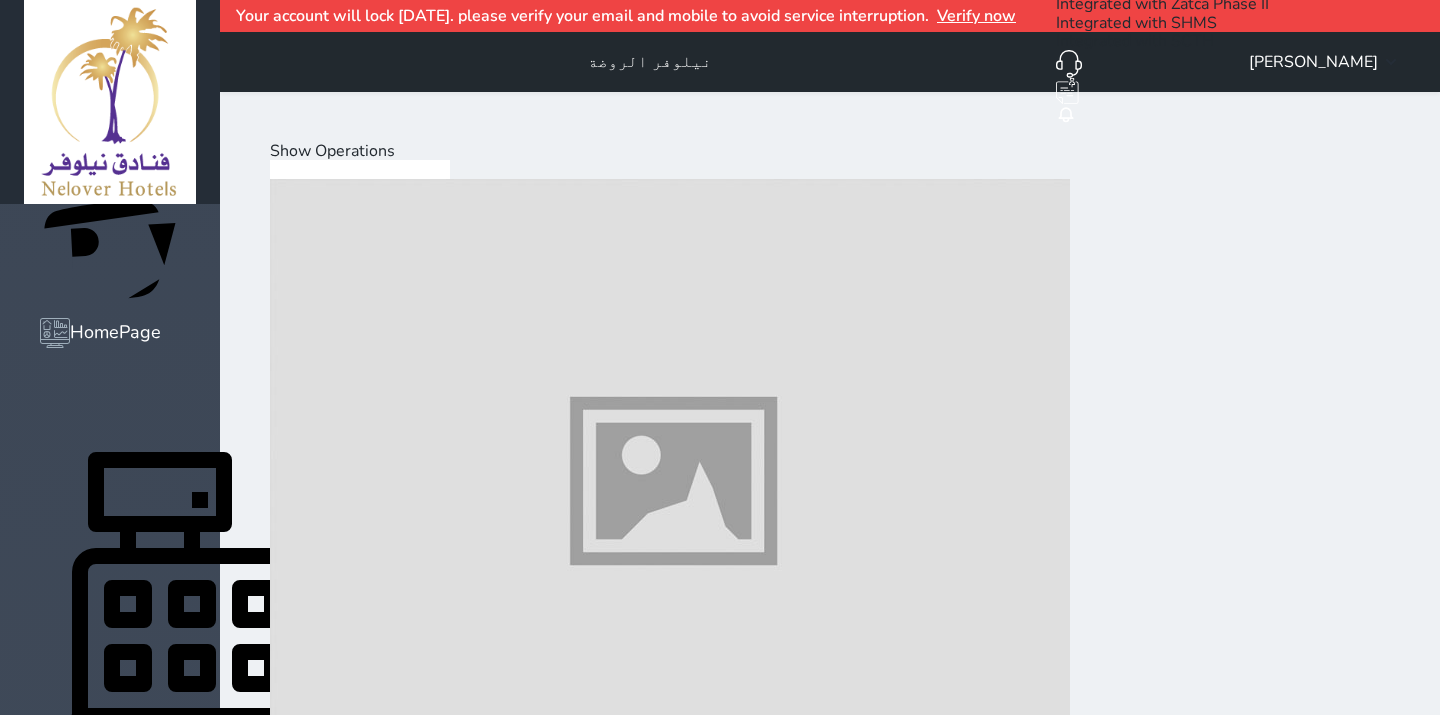 click at bounding box center [670, 1099] 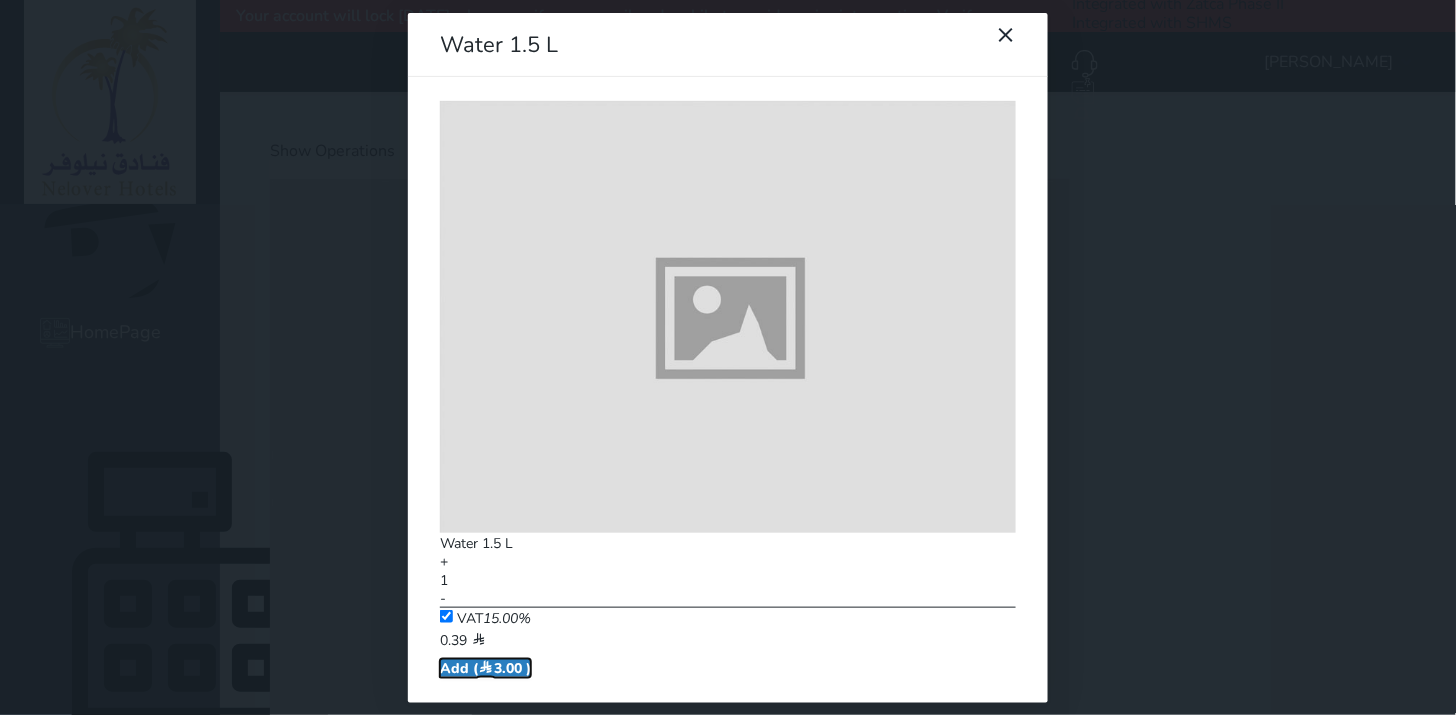 click on "Add  (    3.00 )" at bounding box center (485, 668) 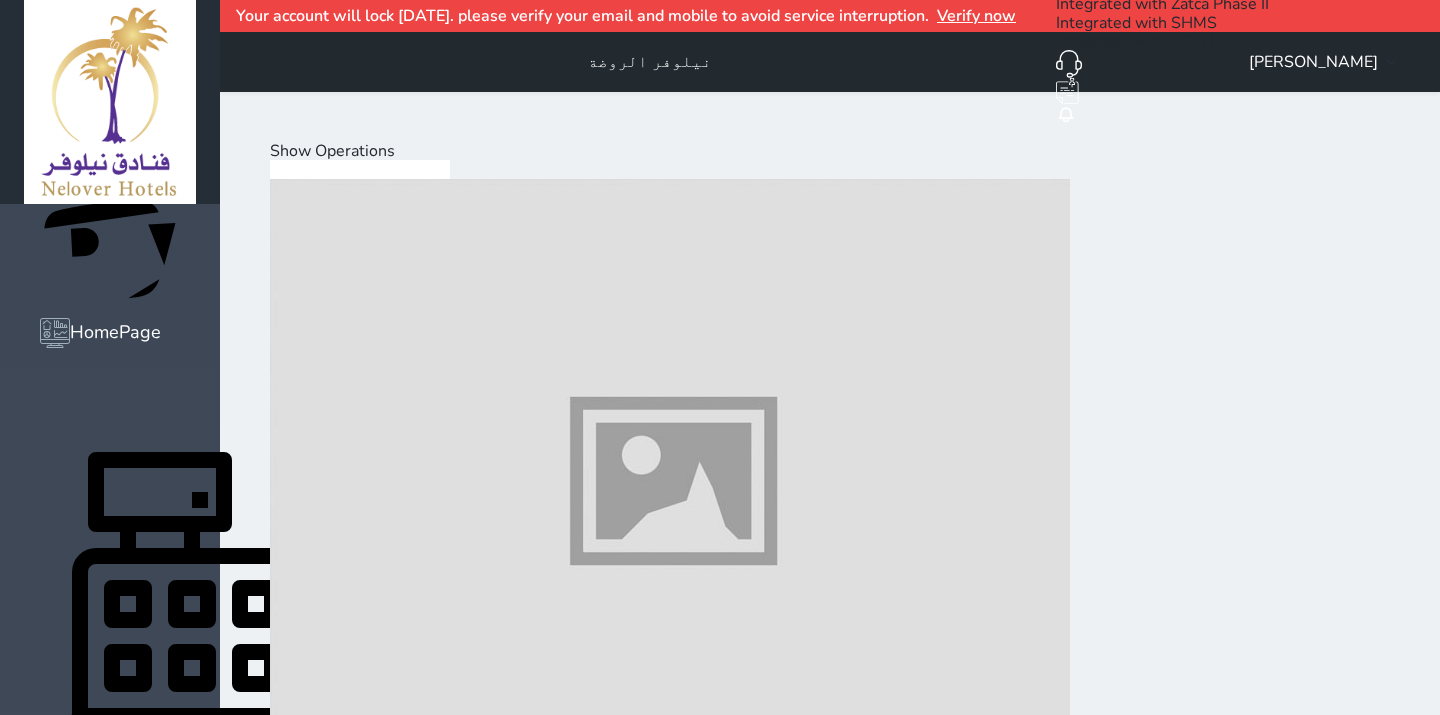 click on "Select Customer" at bounding box center [331, 20095] 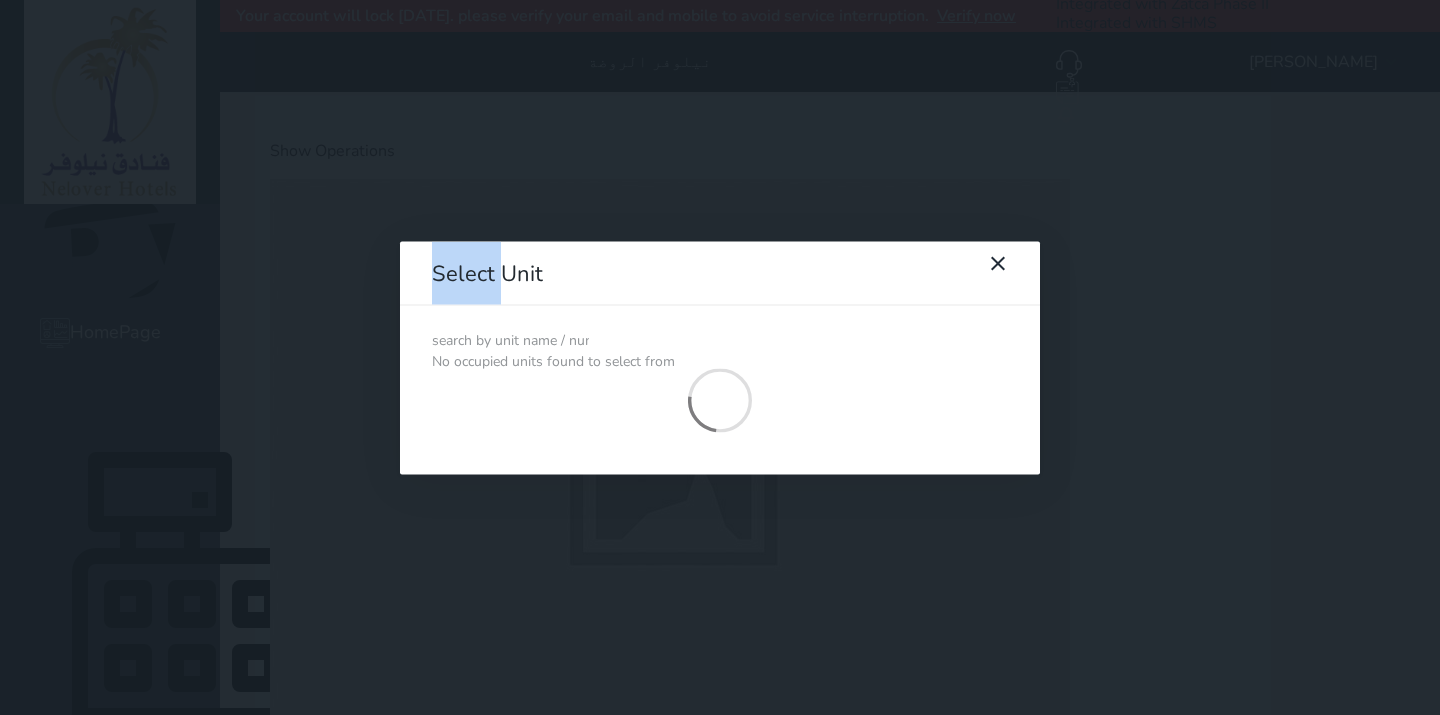click on "Select Unit                      No occupied units found to select from" at bounding box center [720, 357] 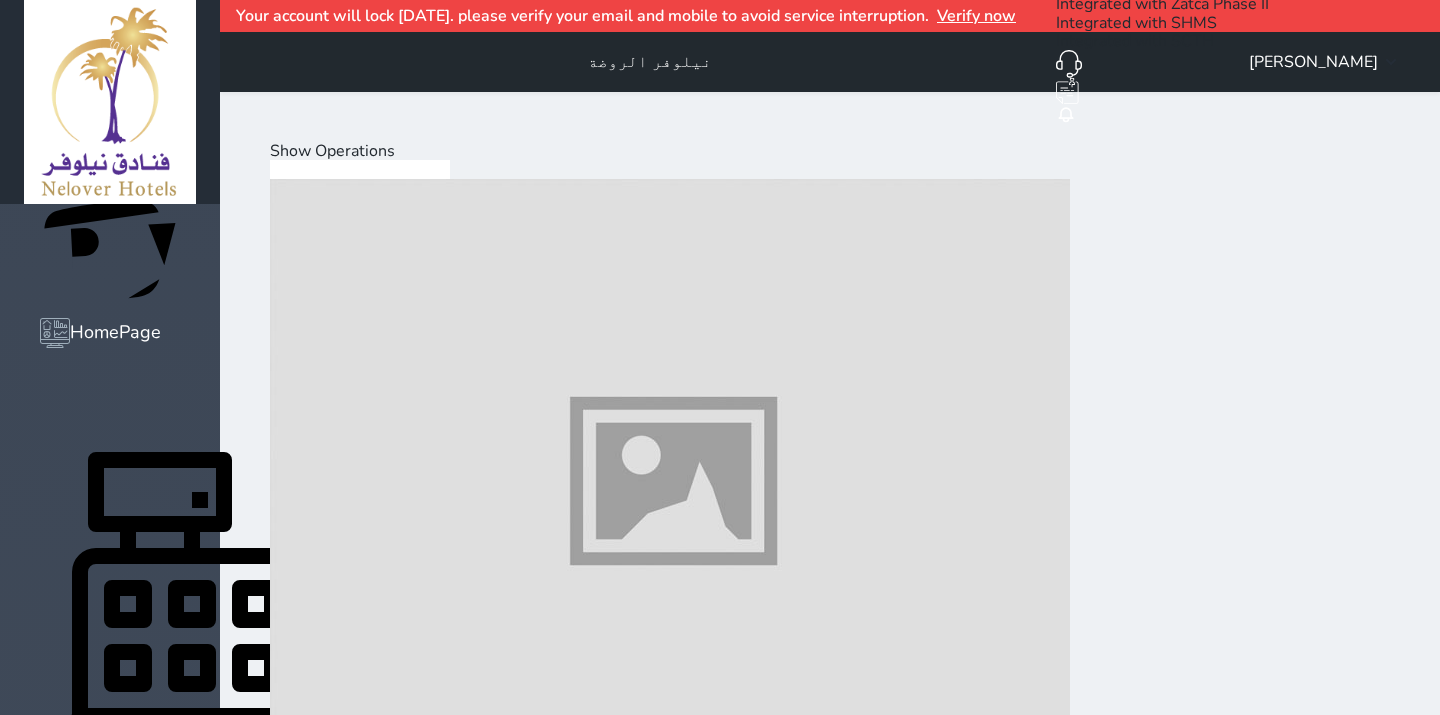 click on "Select Customer" at bounding box center [331, 20095] 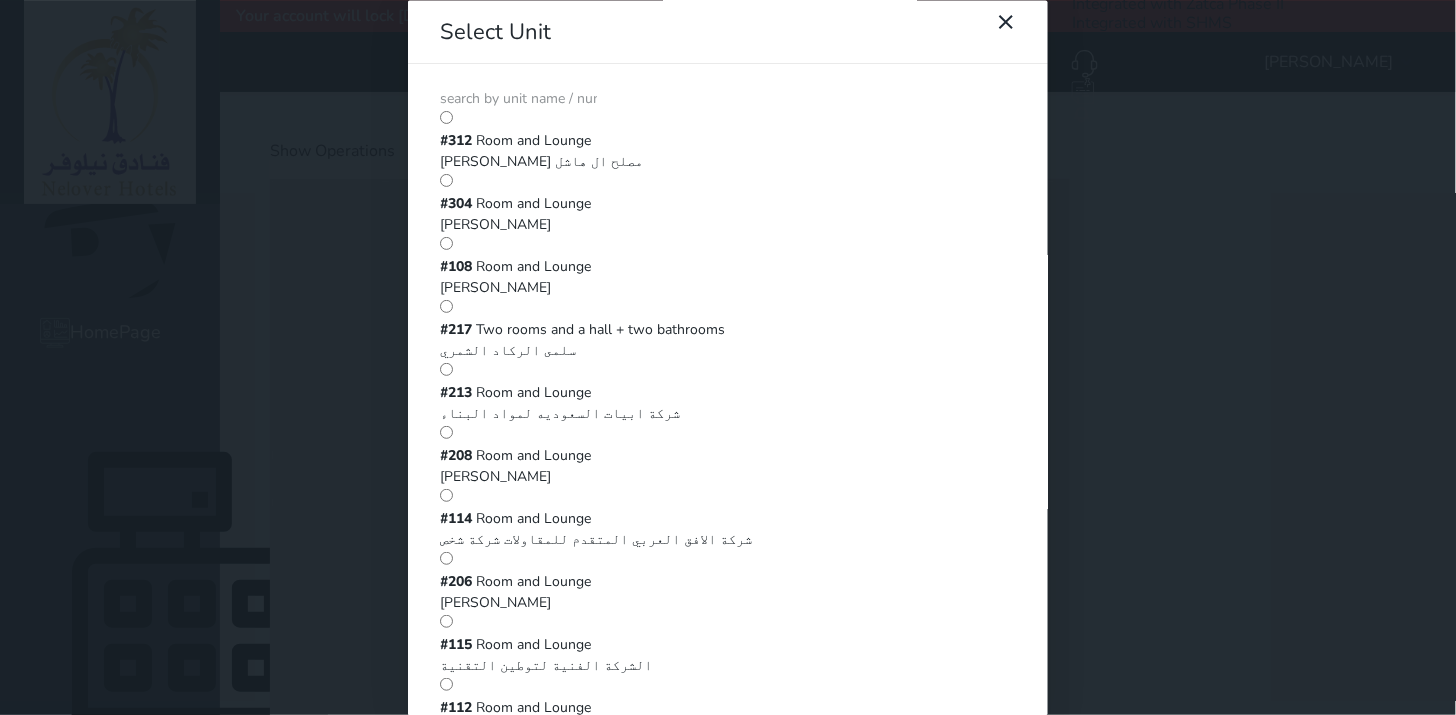 click at bounding box center [518, 99] 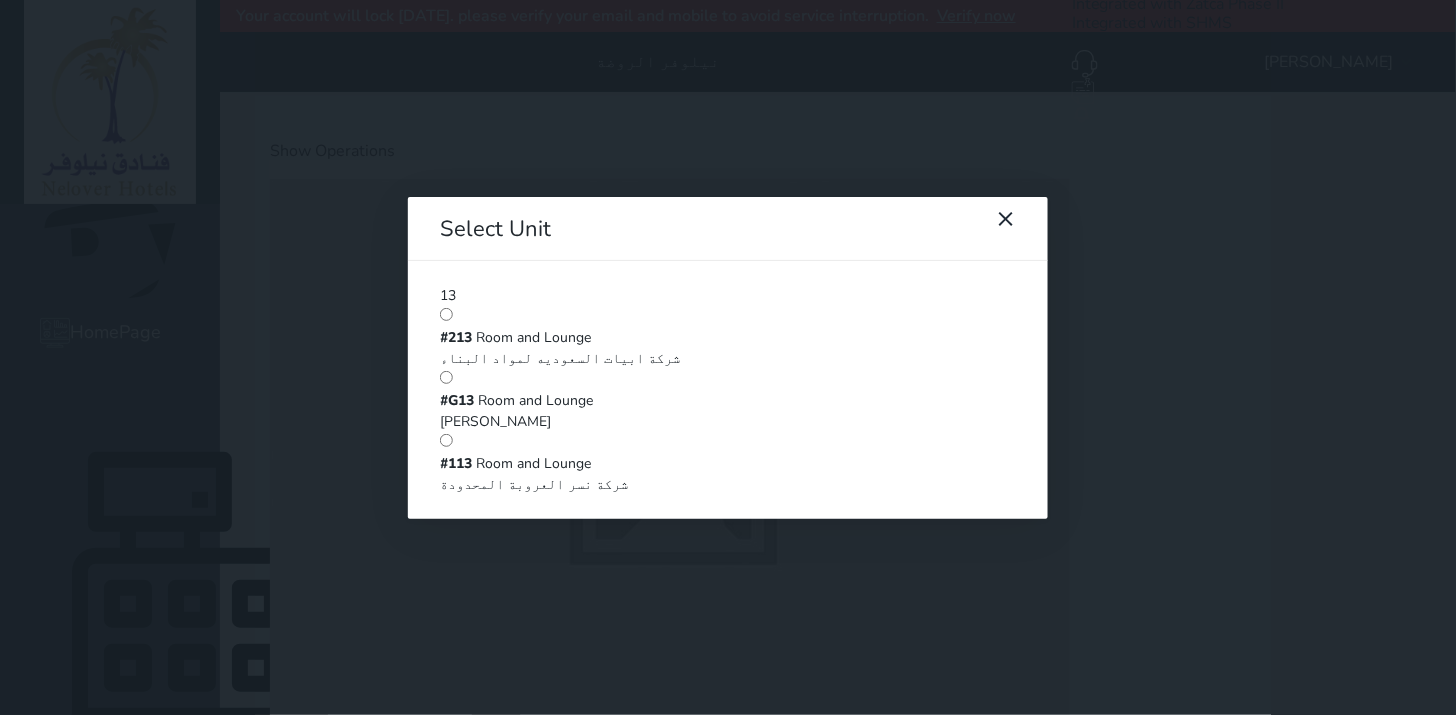 type on "13" 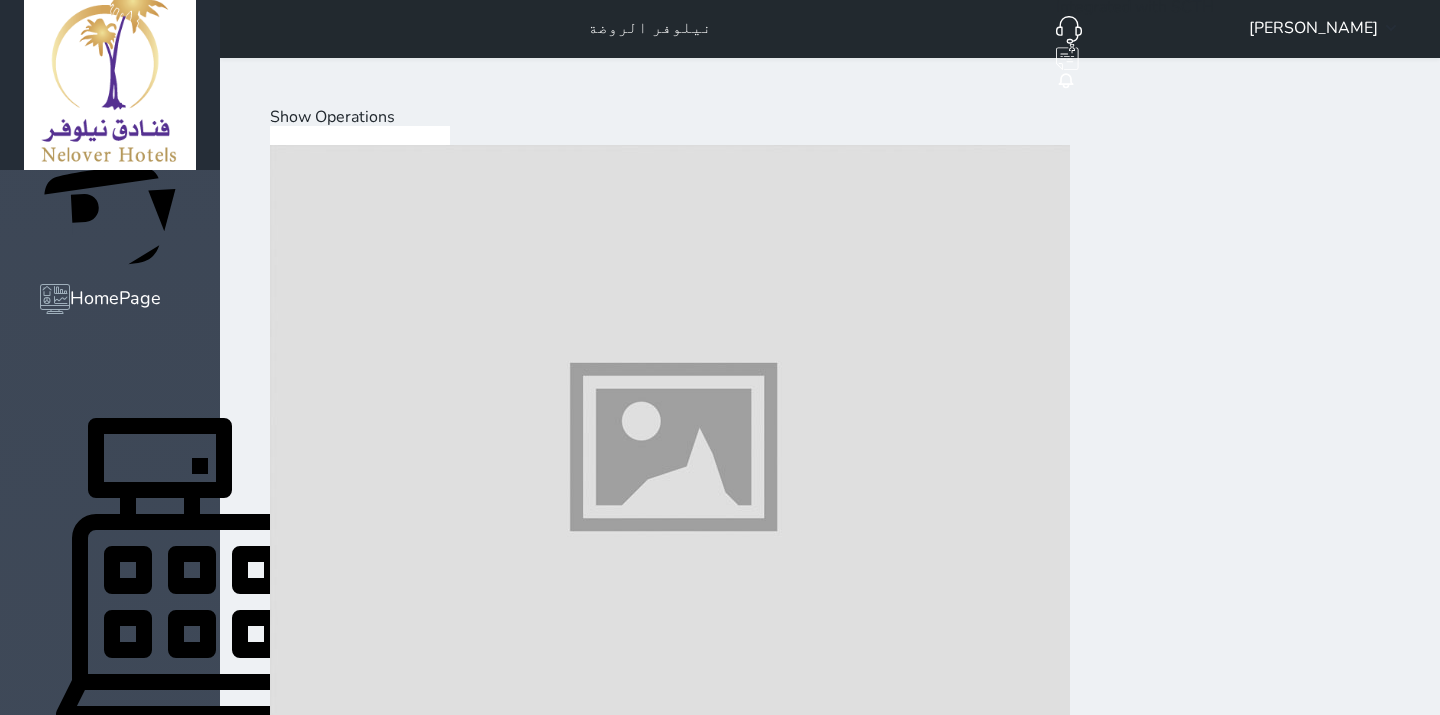 scroll, scrollTop: 65, scrollLeft: 0, axis: vertical 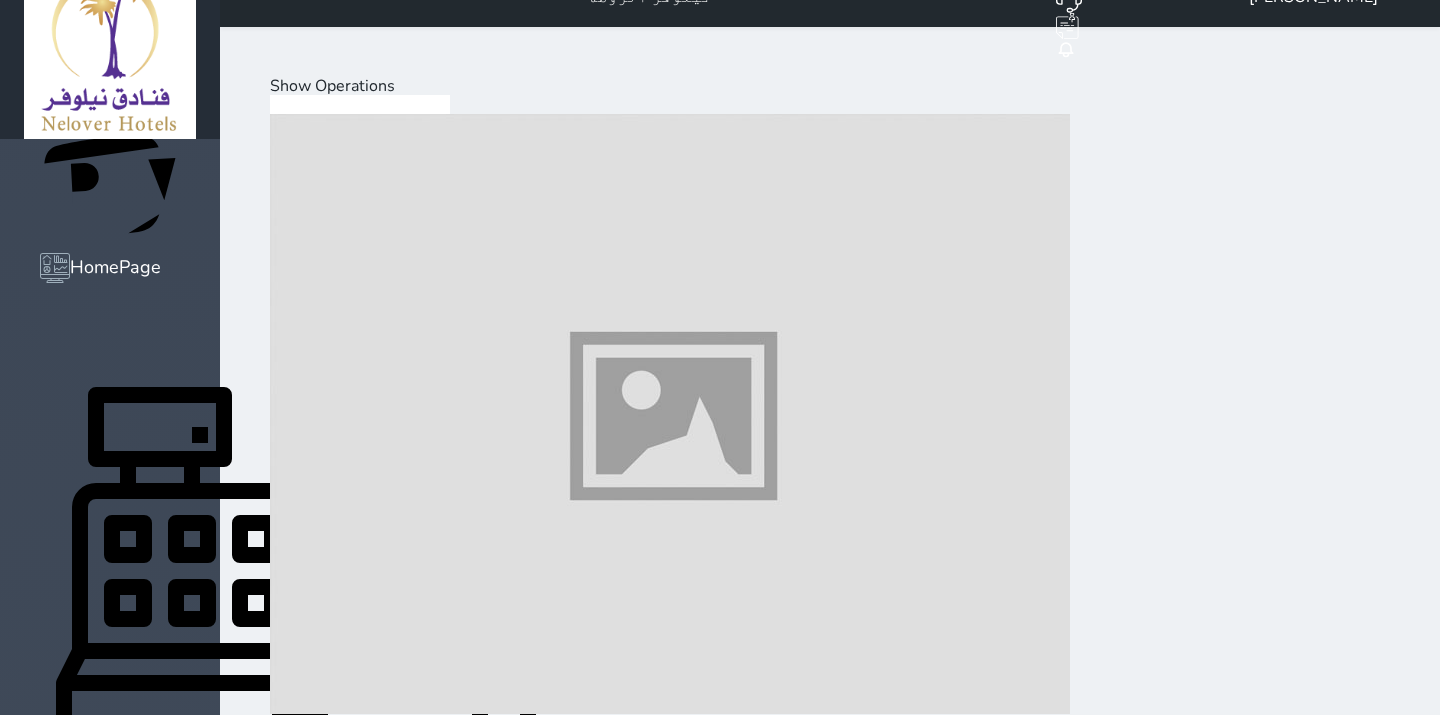 click on "Load on reservation (3.00  )" at bounding box center [379, 20303] 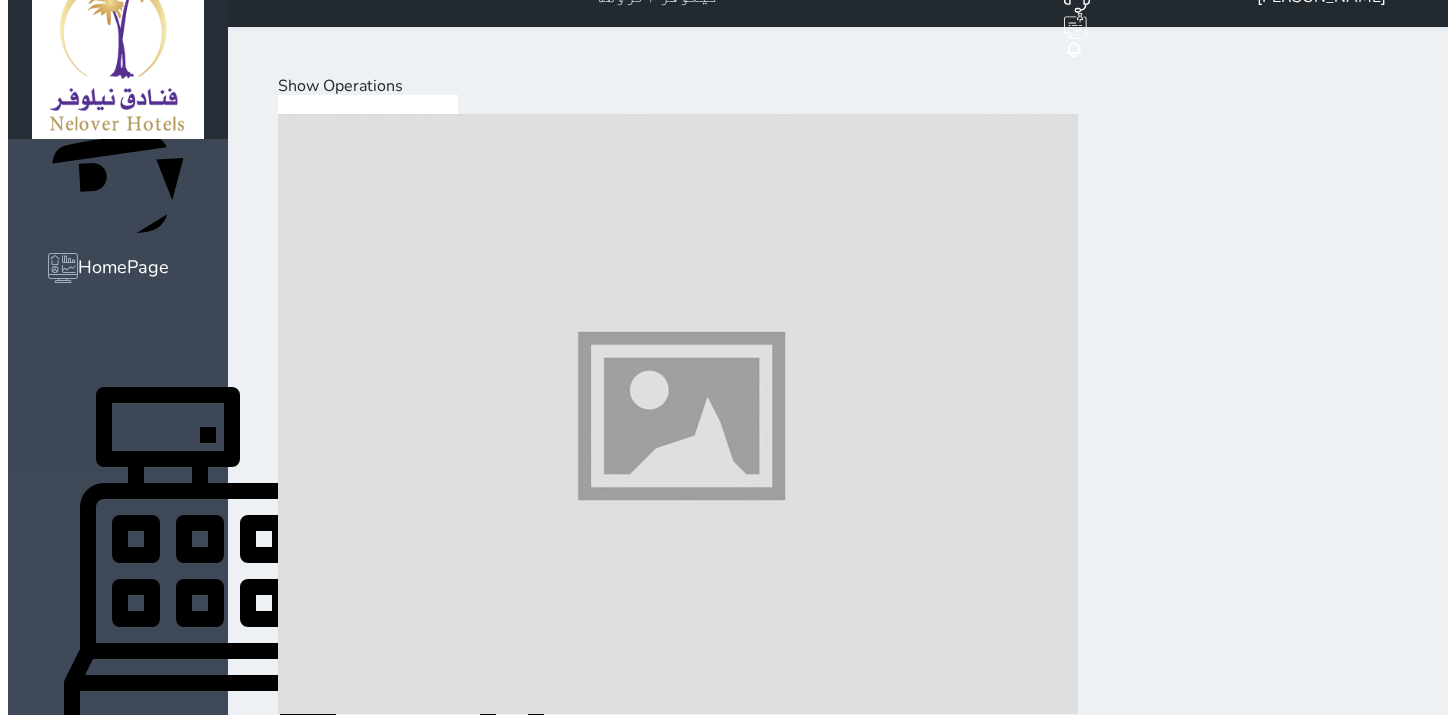 scroll, scrollTop: 75, scrollLeft: 0, axis: vertical 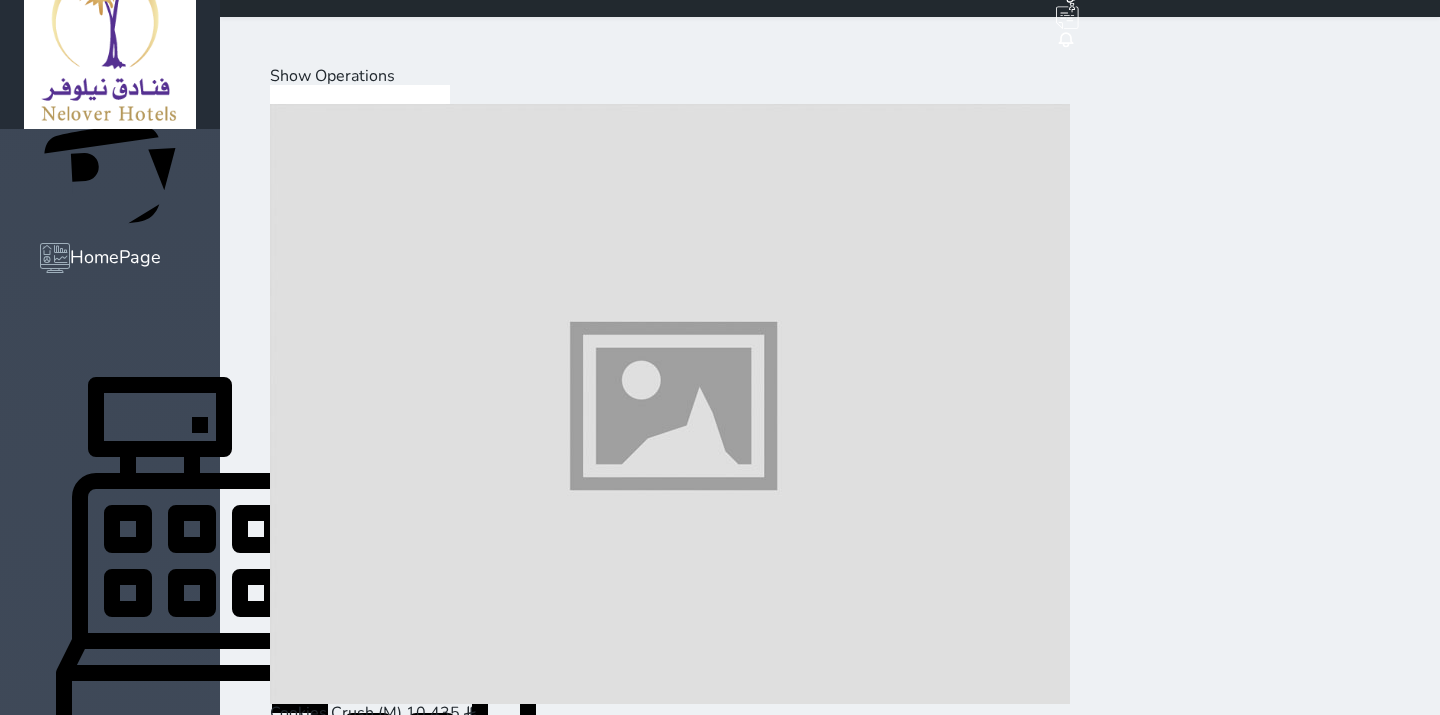 click on "Snacks" at bounding box center (515, 19965) 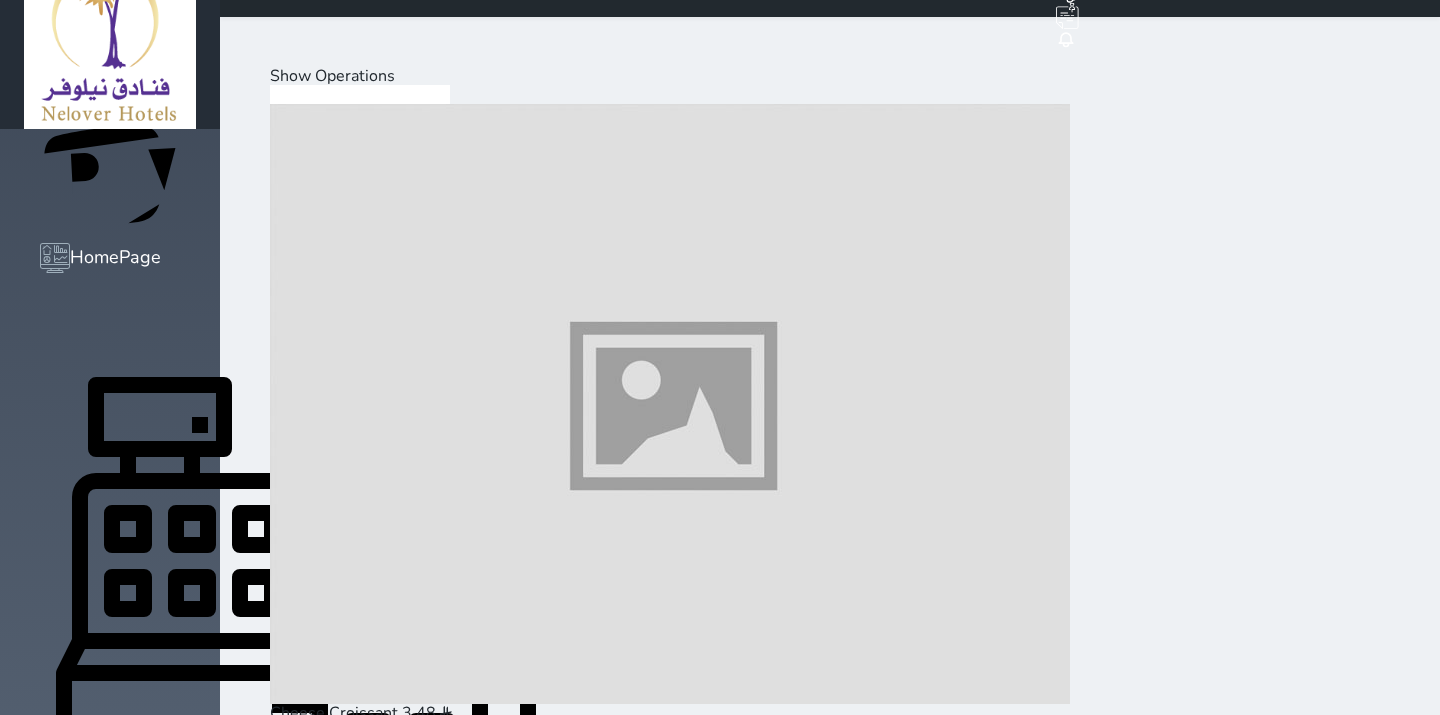 click at bounding box center [670, 404] 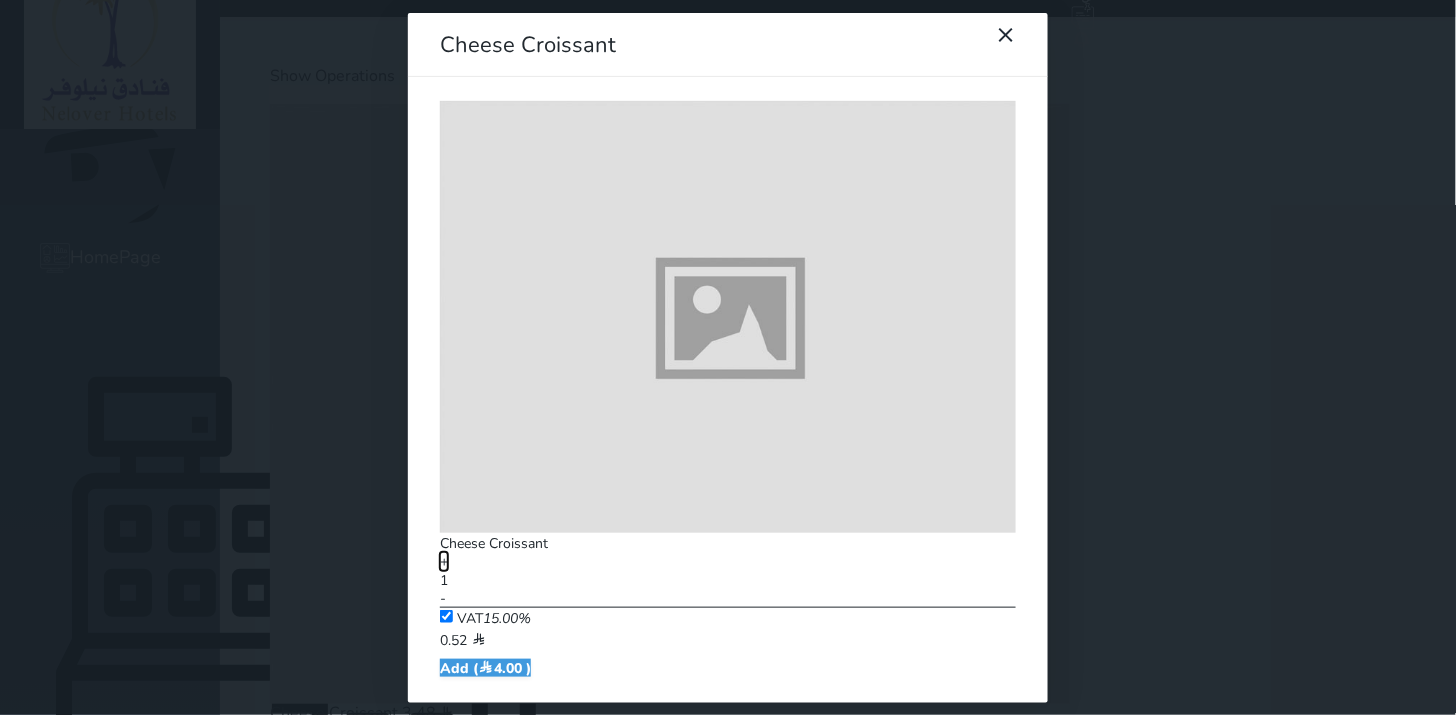 click on "+" at bounding box center [444, 561] 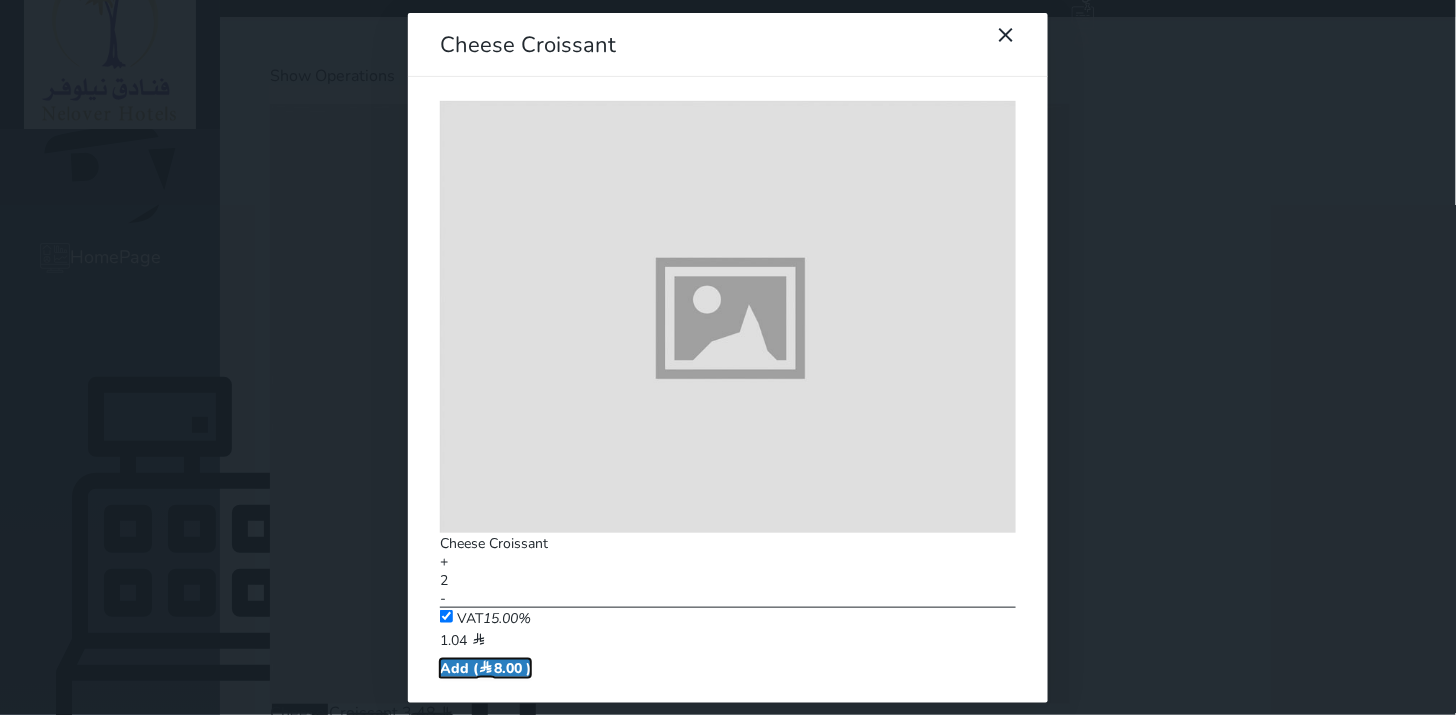 click at bounding box center [486, 668] 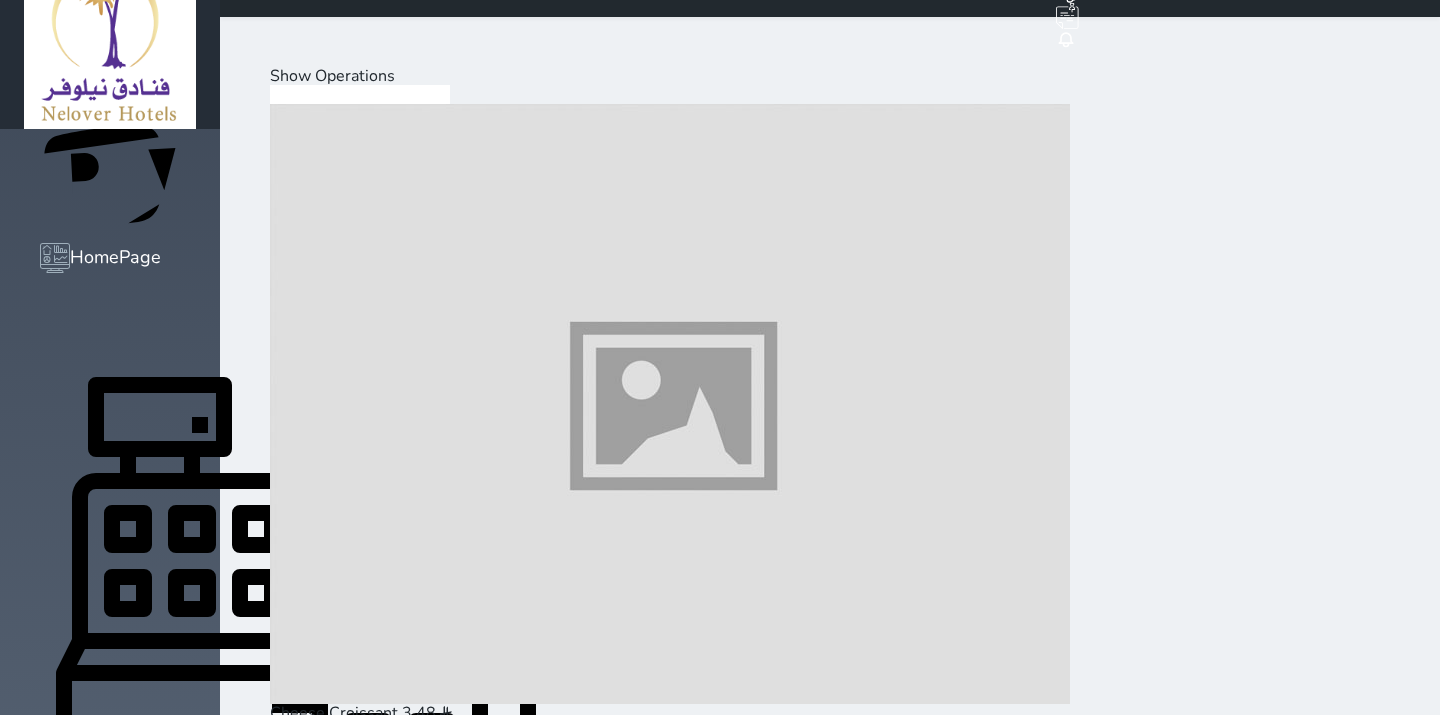 click on "Select Customer" at bounding box center [331, 2029] 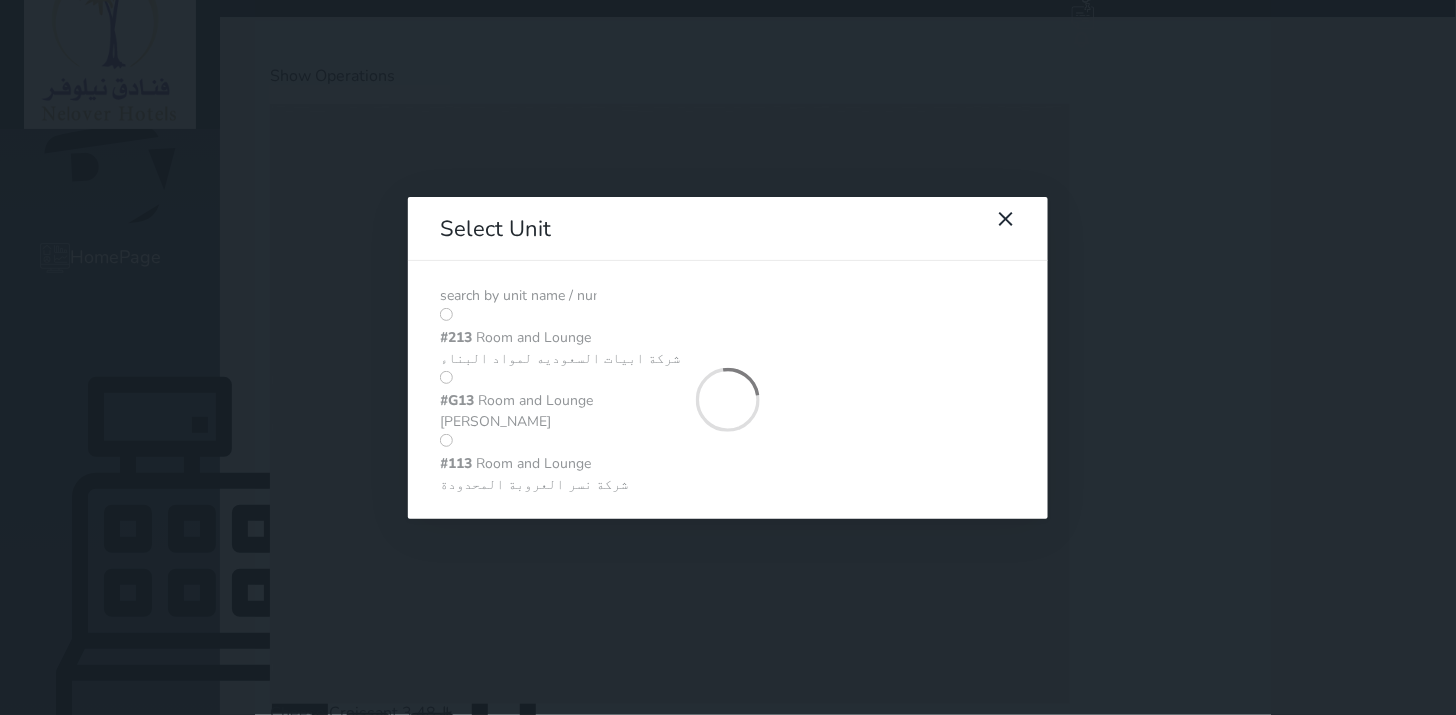 click at bounding box center [518, 296] 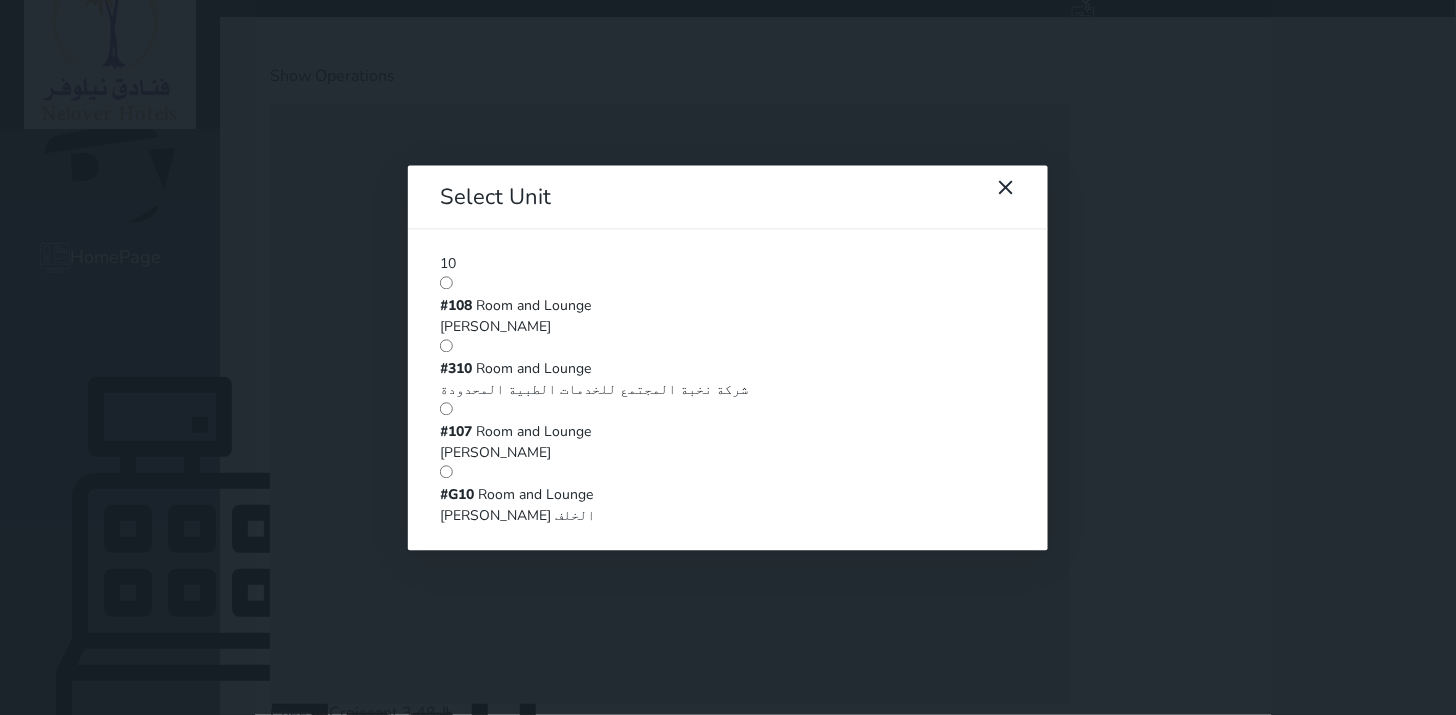 type on "10" 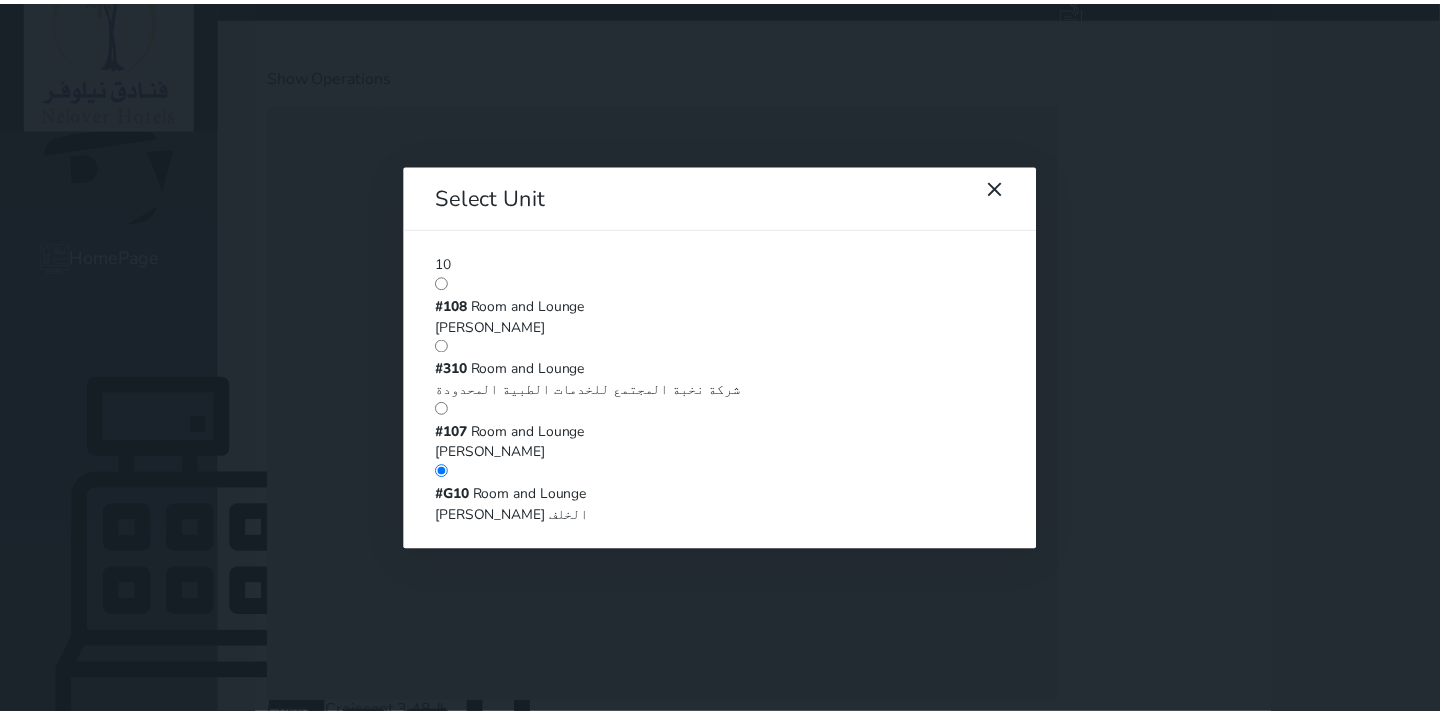 scroll, scrollTop: 65, scrollLeft: 0, axis: vertical 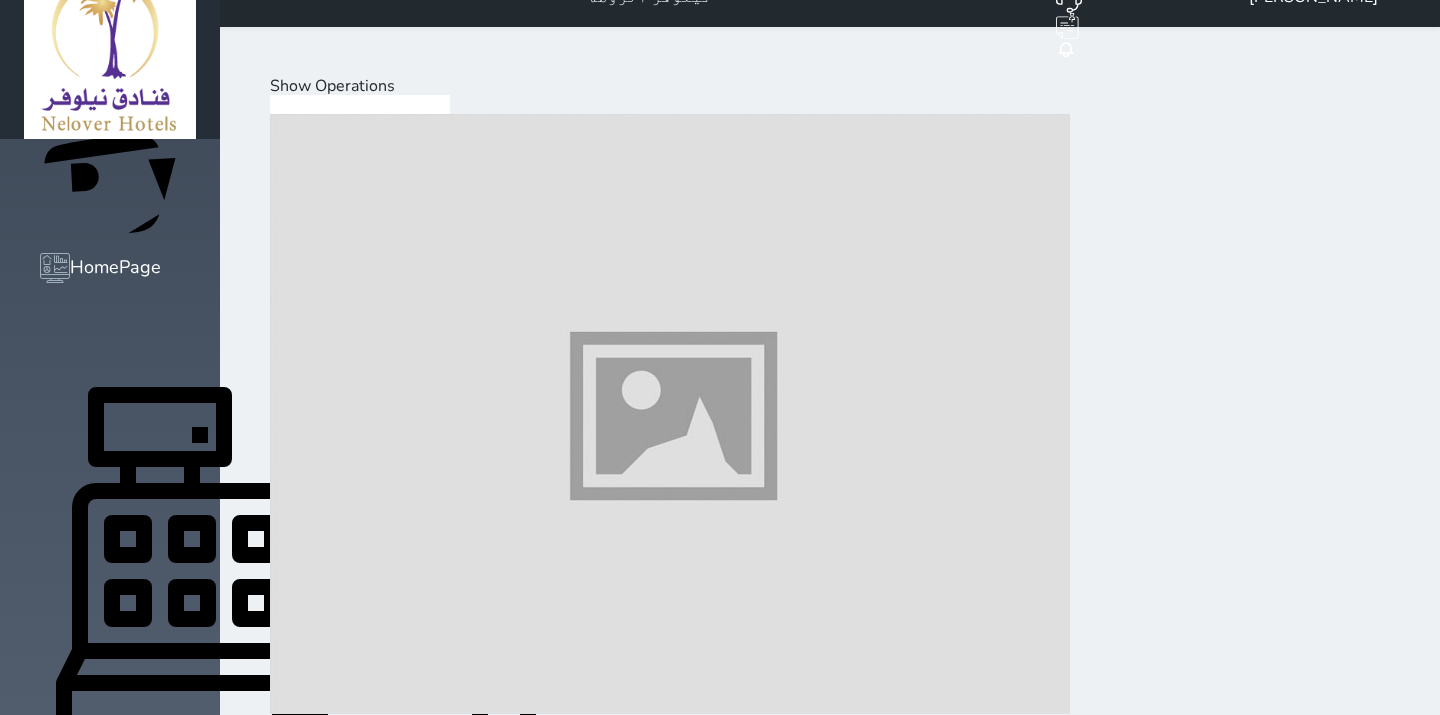 click on "Load on reservation (8.00  )" at bounding box center [379, 2312] 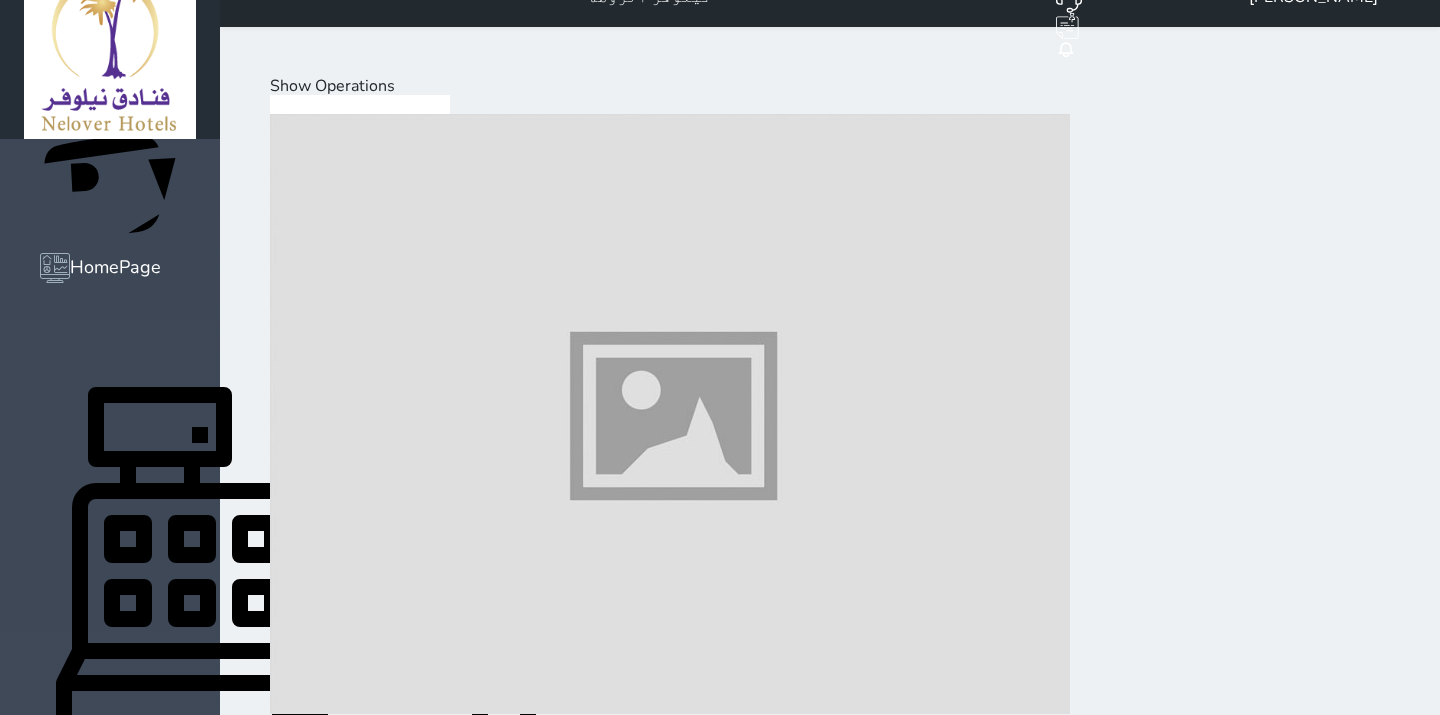 click on "Show Operations" at bounding box center [332, 86] 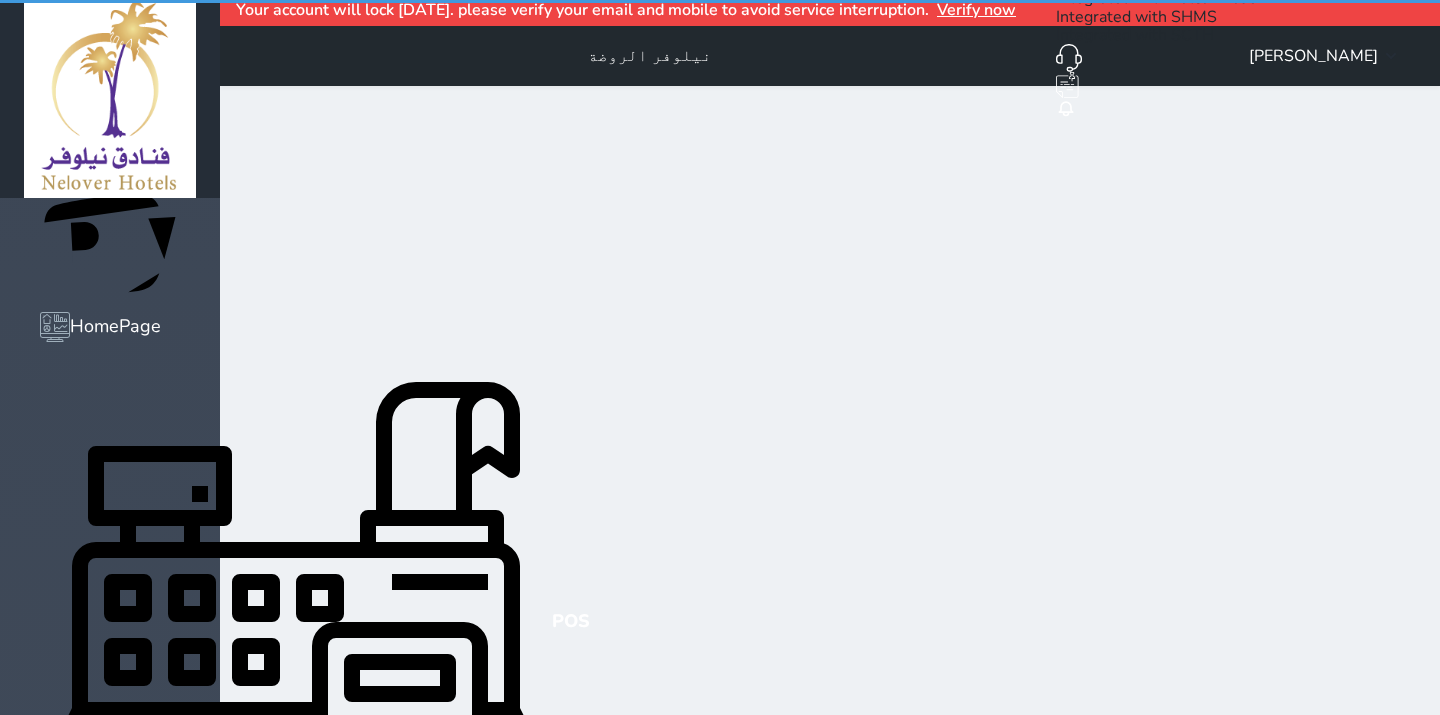 scroll, scrollTop: 0, scrollLeft: 0, axis: both 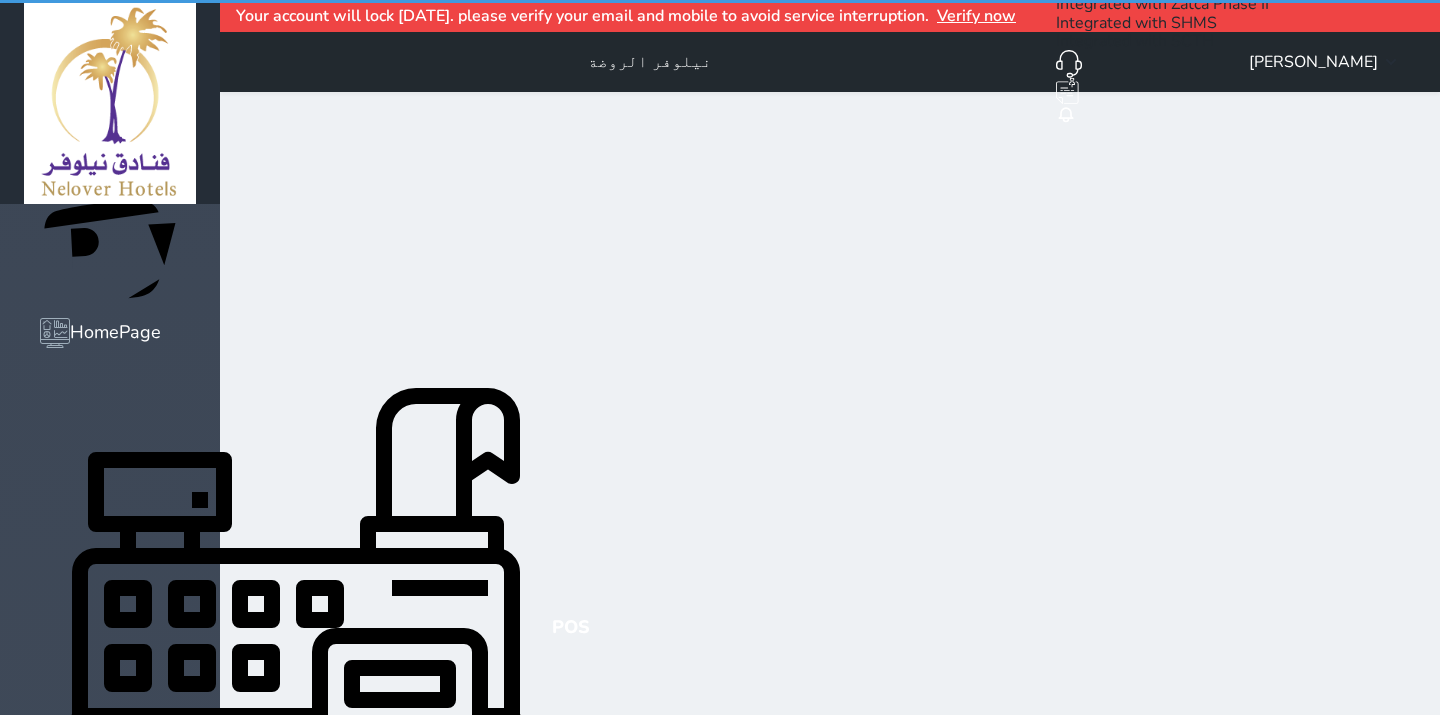 select on "invoice" 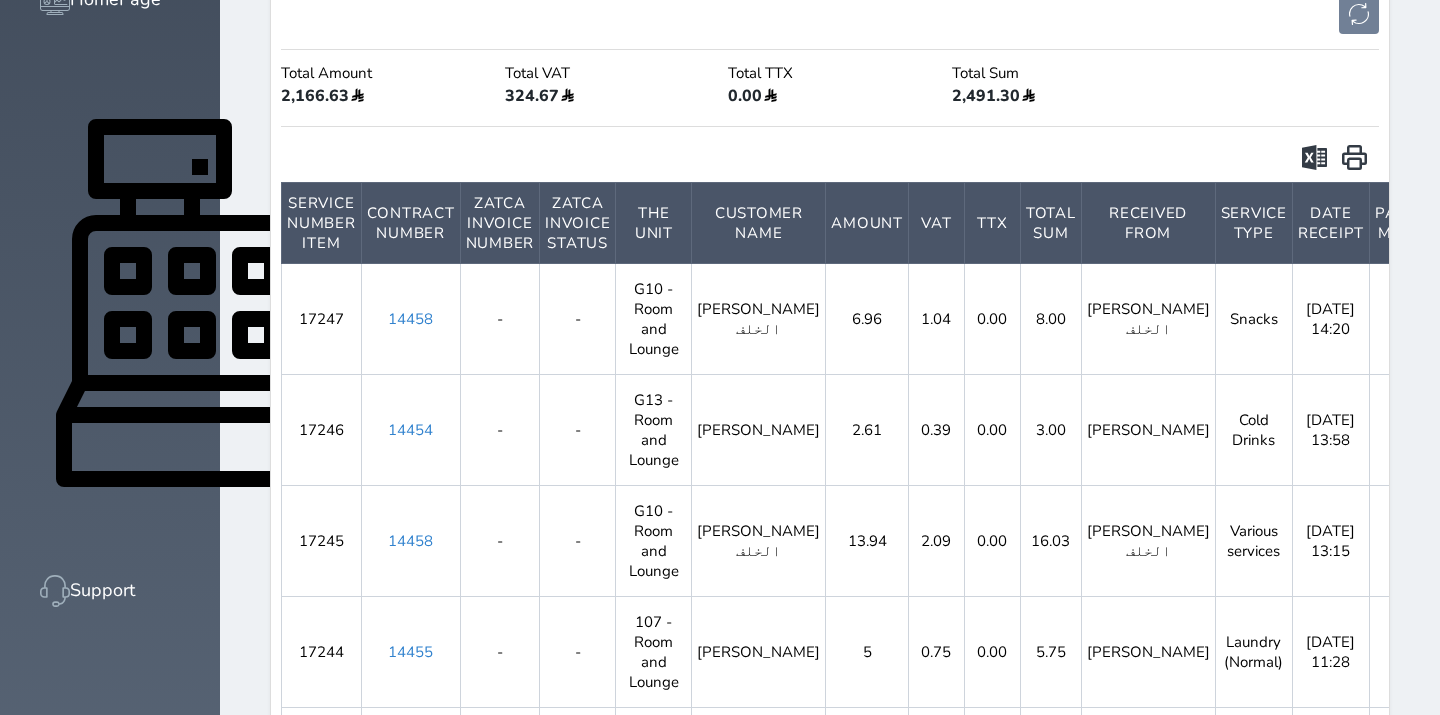 scroll, scrollTop: 222, scrollLeft: 0, axis: vertical 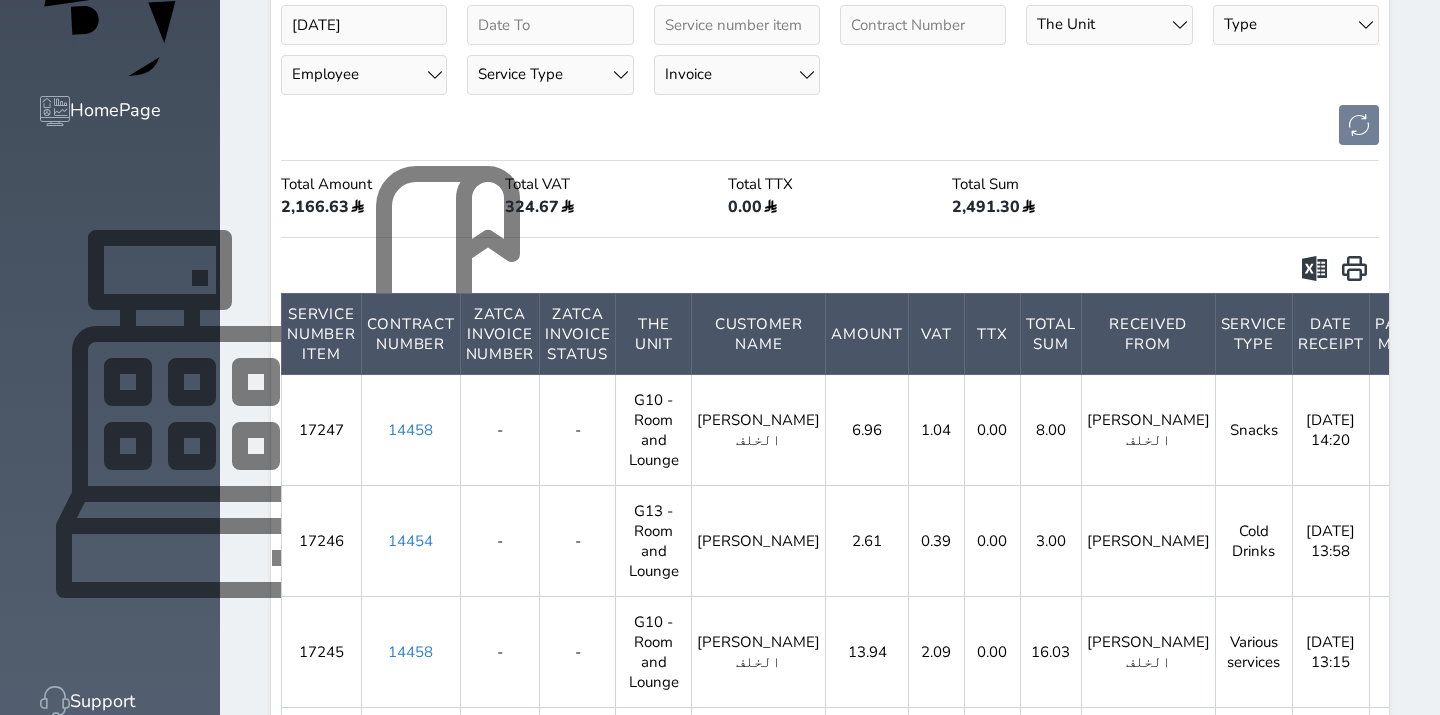 click on "POS" at bounding box center [571, 405] 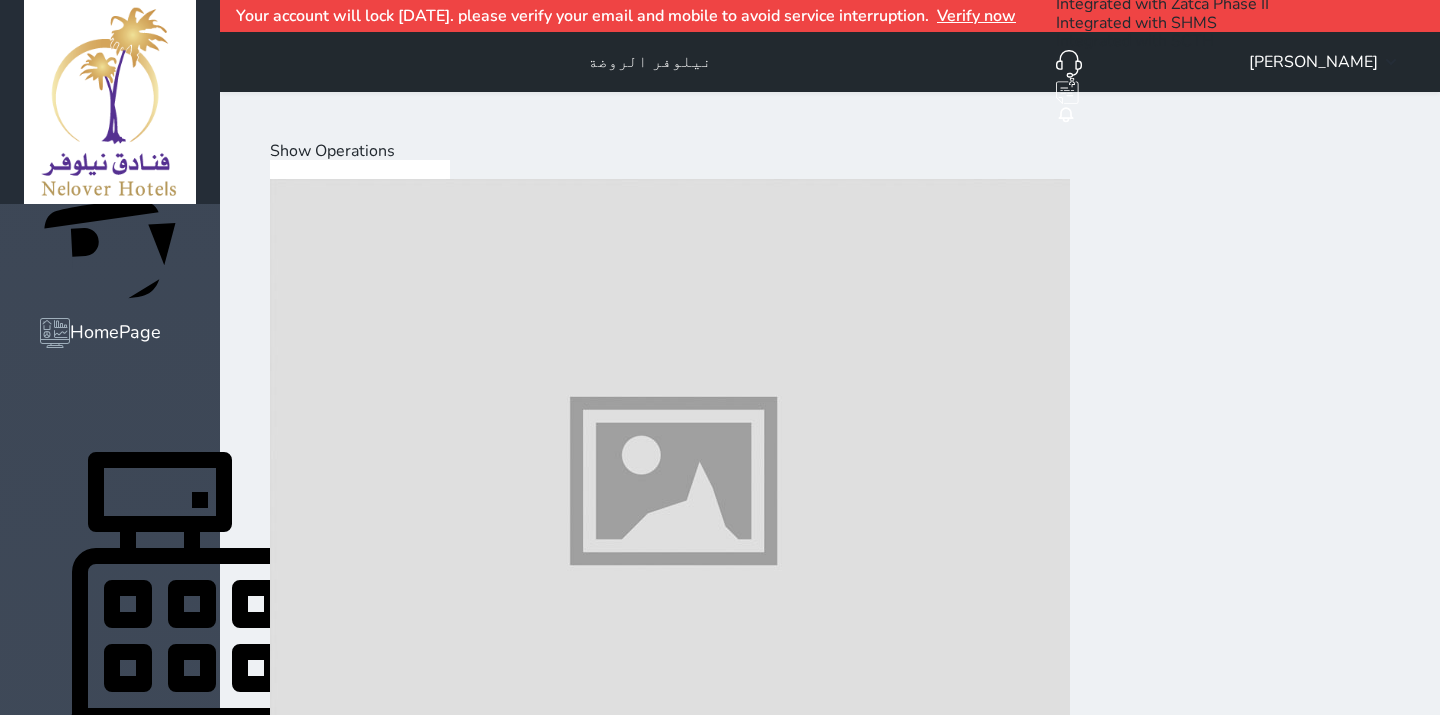 scroll, scrollTop: 75, scrollLeft: 0, axis: vertical 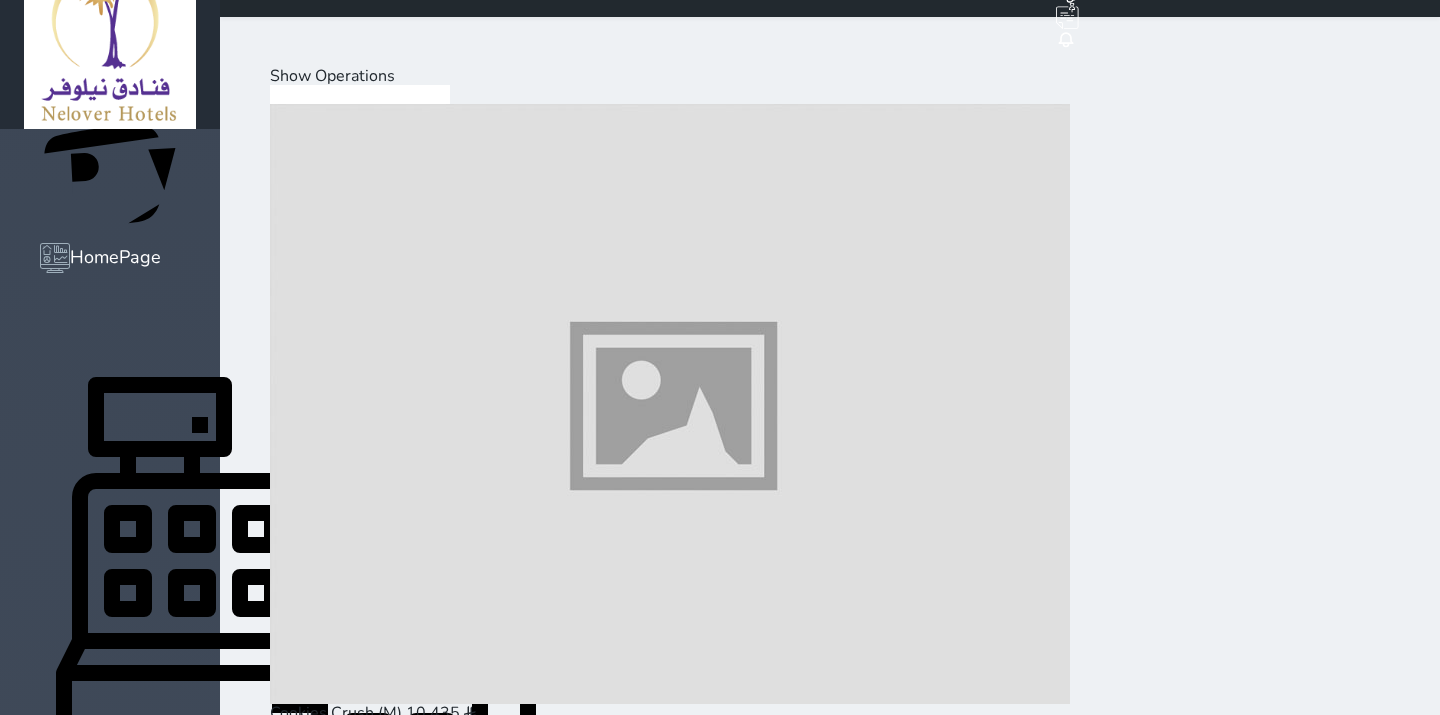 drag, startPoint x: 17, startPoint y: 454, endPoint x: 42, endPoint y: 445, distance: 26.57066 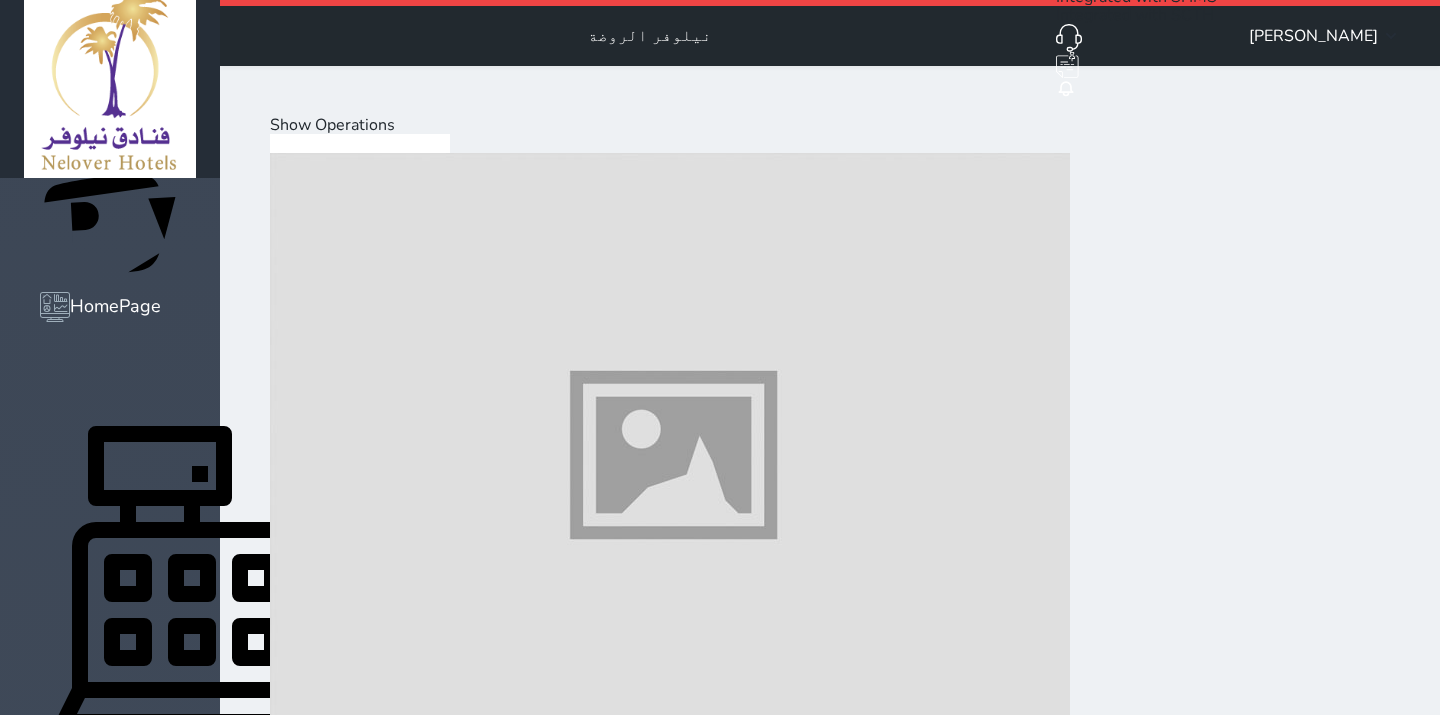 scroll, scrollTop: 0, scrollLeft: 0, axis: both 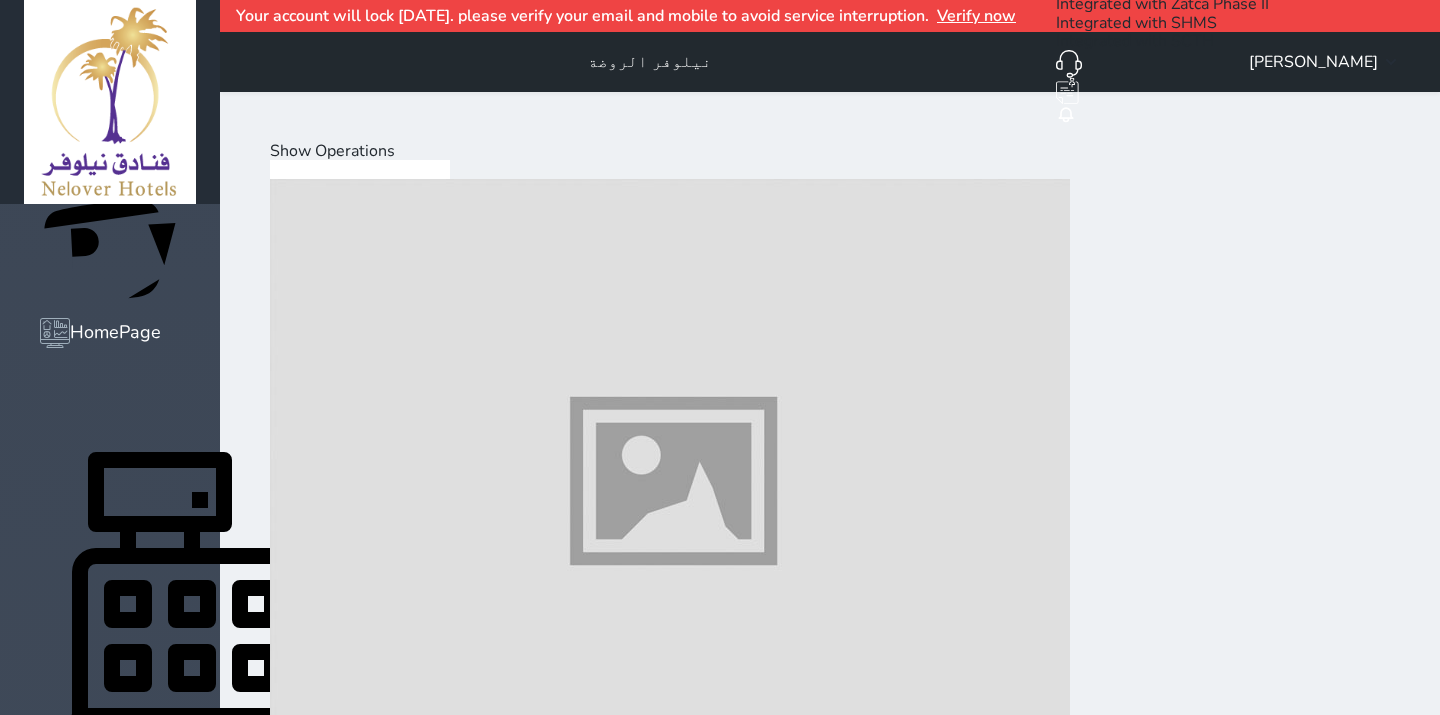 click on "Hot Drinks" at bounding box center [393, 20040] 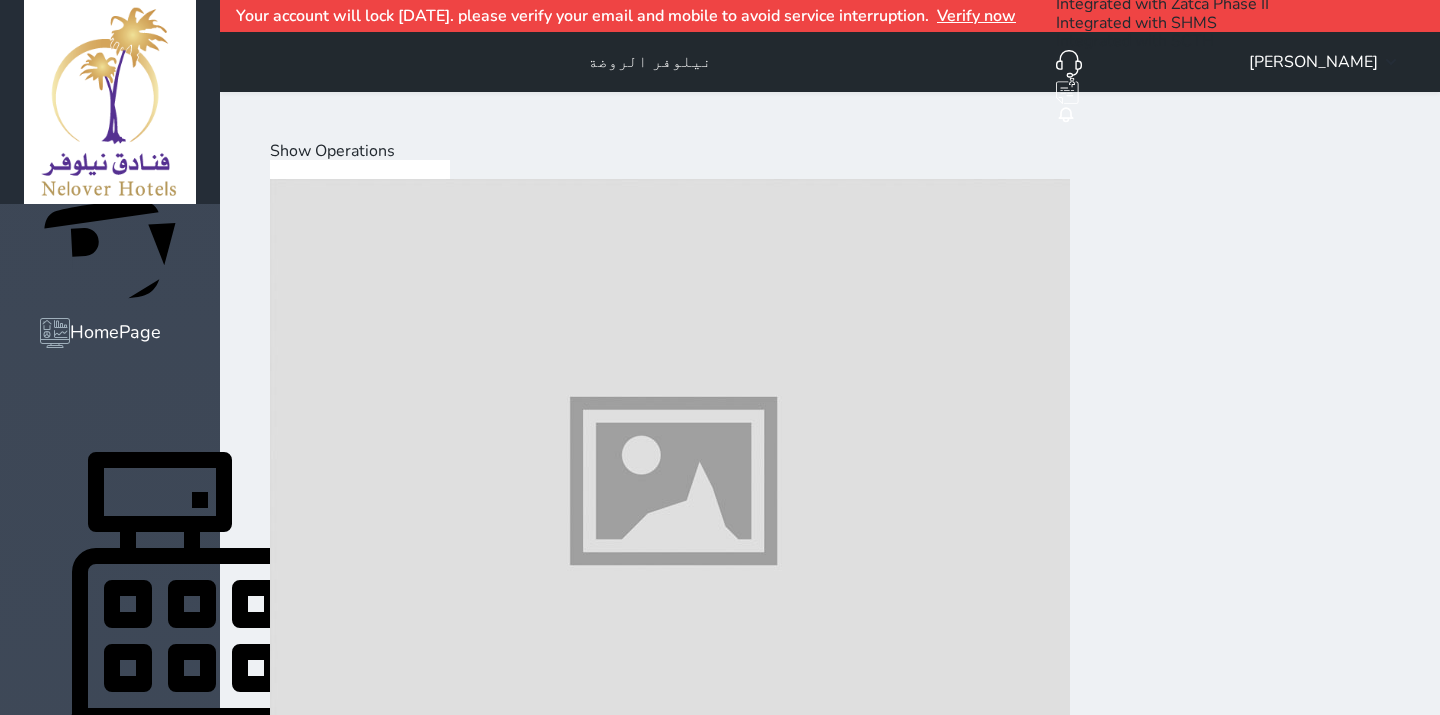 scroll, scrollTop: 555, scrollLeft: 0, axis: vertical 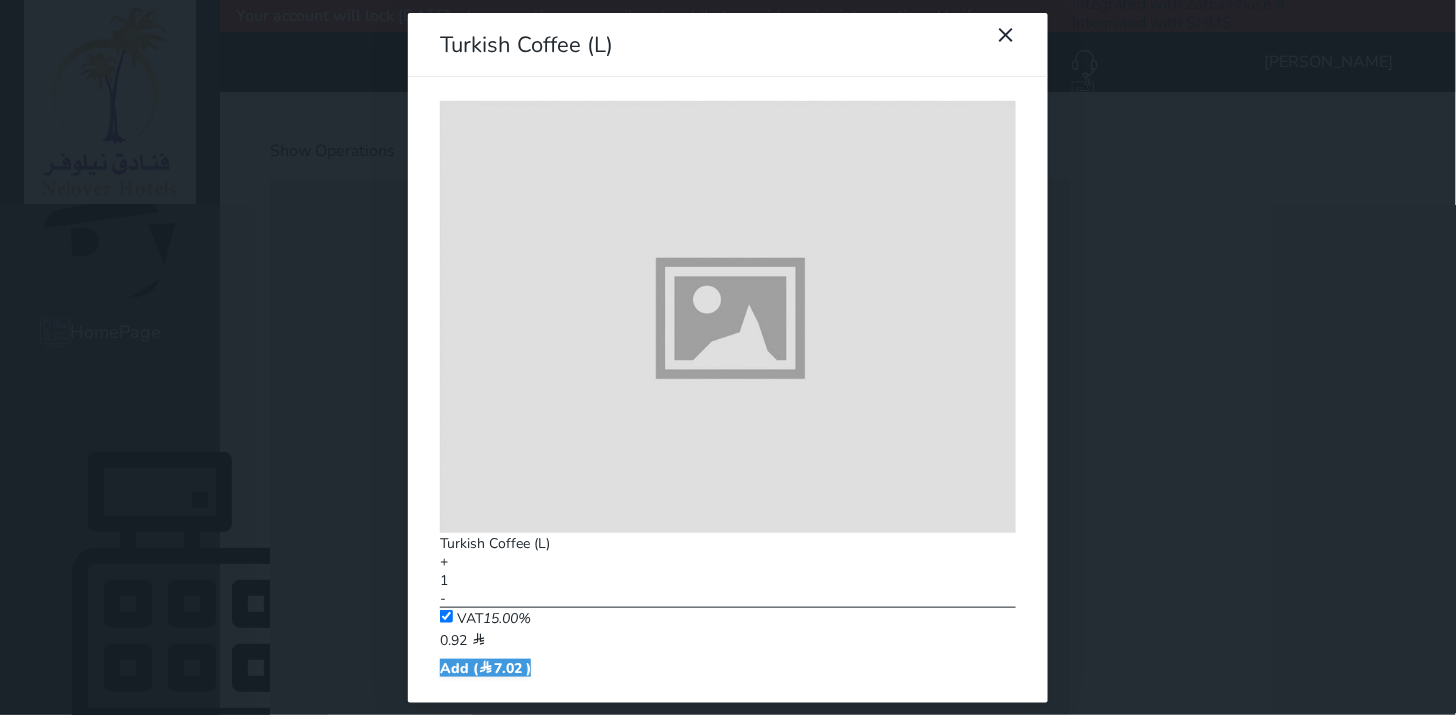 click on "Turkish Coffee (L)     +   1   -
VAT  15.00%   0.92       Add  (    7.02 )" at bounding box center (728, 389) 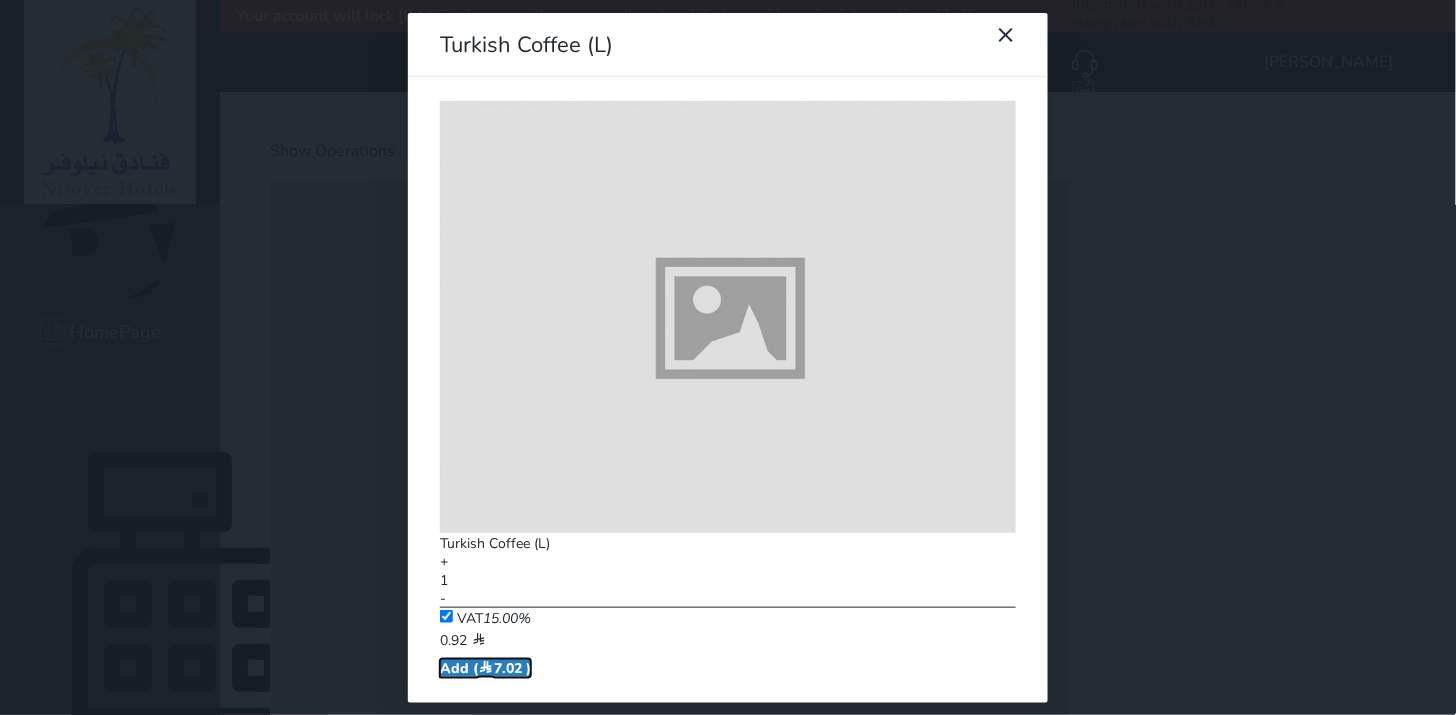 click on "Add  (    7.02 )" at bounding box center [485, 668] 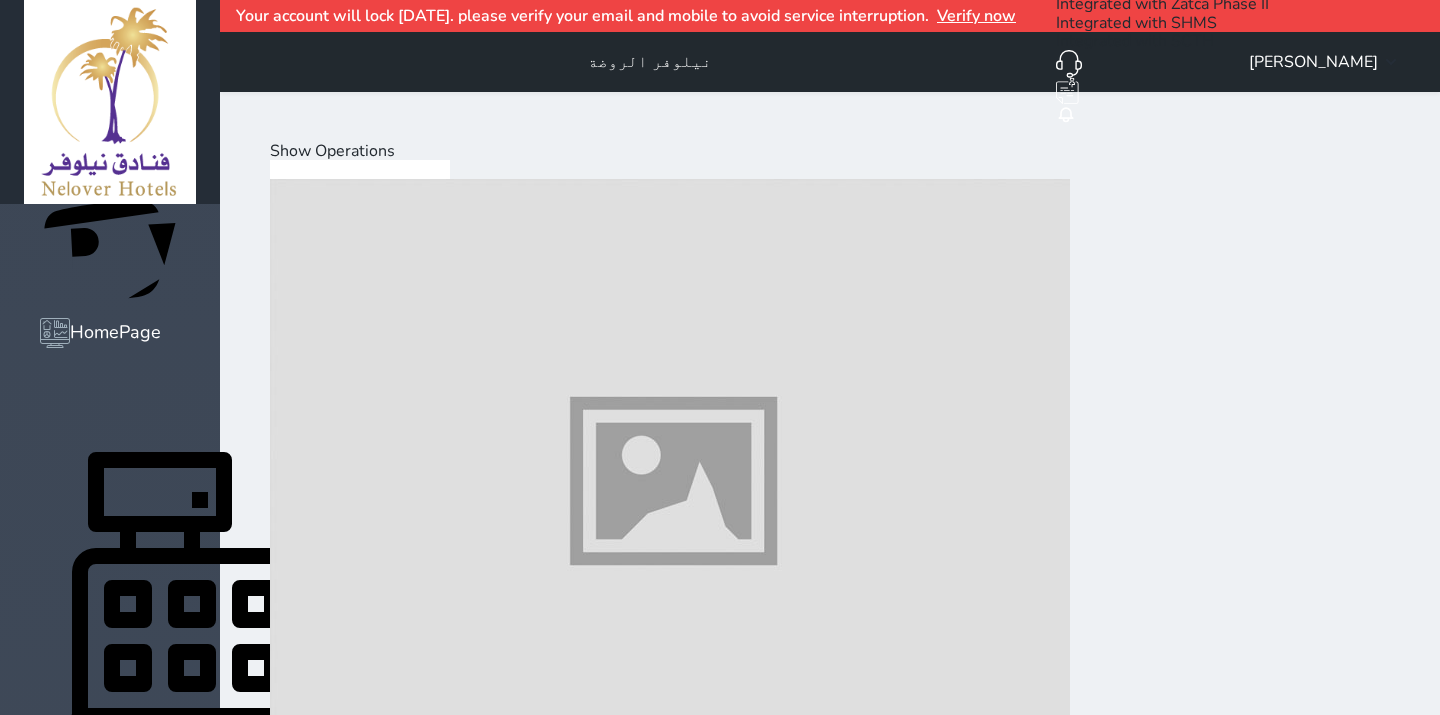 click on "Select Customer" at bounding box center [331, 23818] 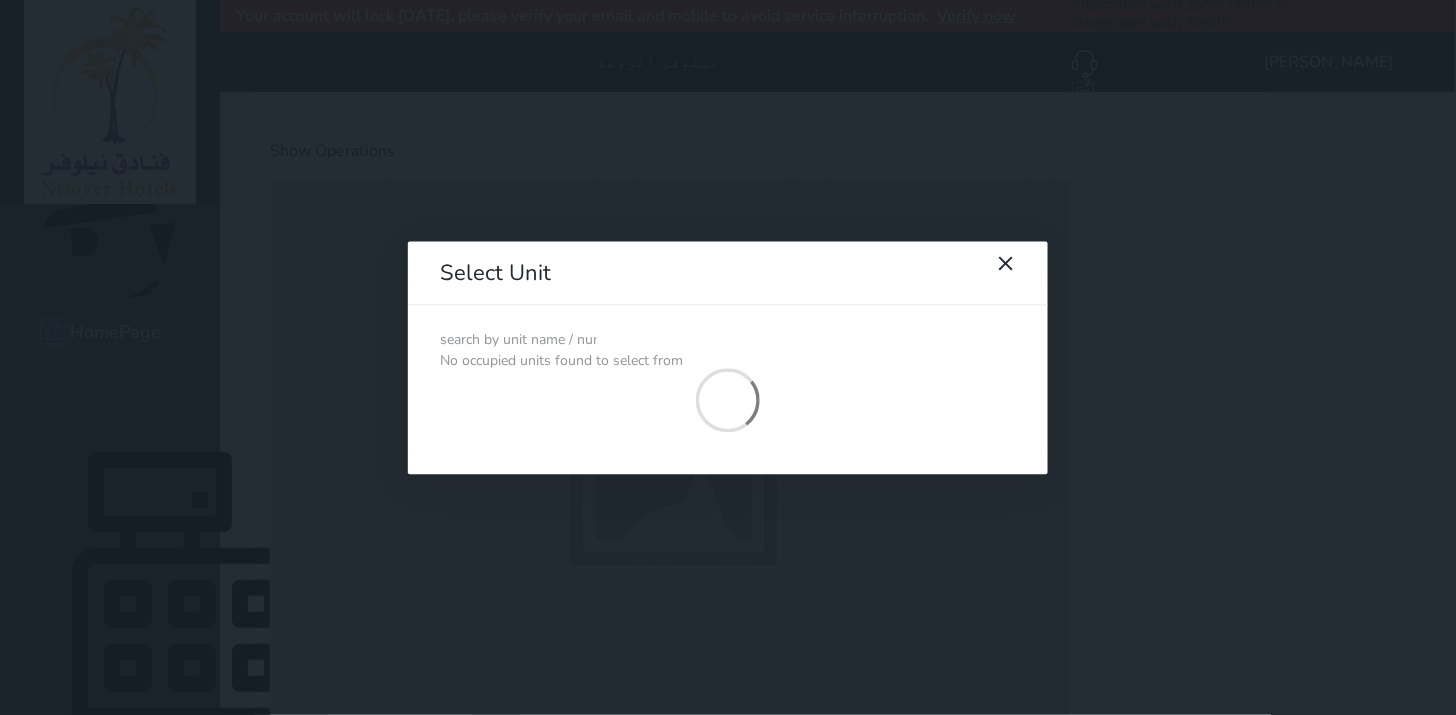 click at bounding box center (518, 340) 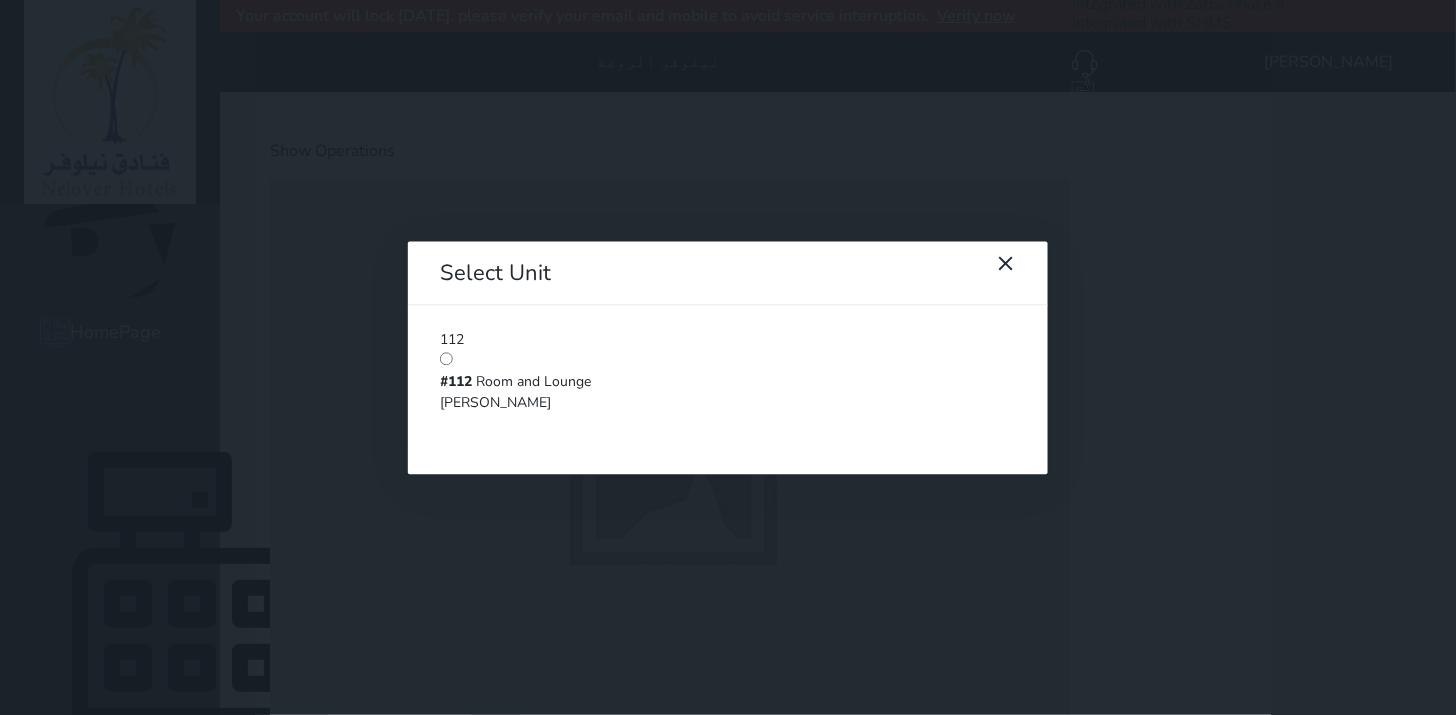 type on "112" 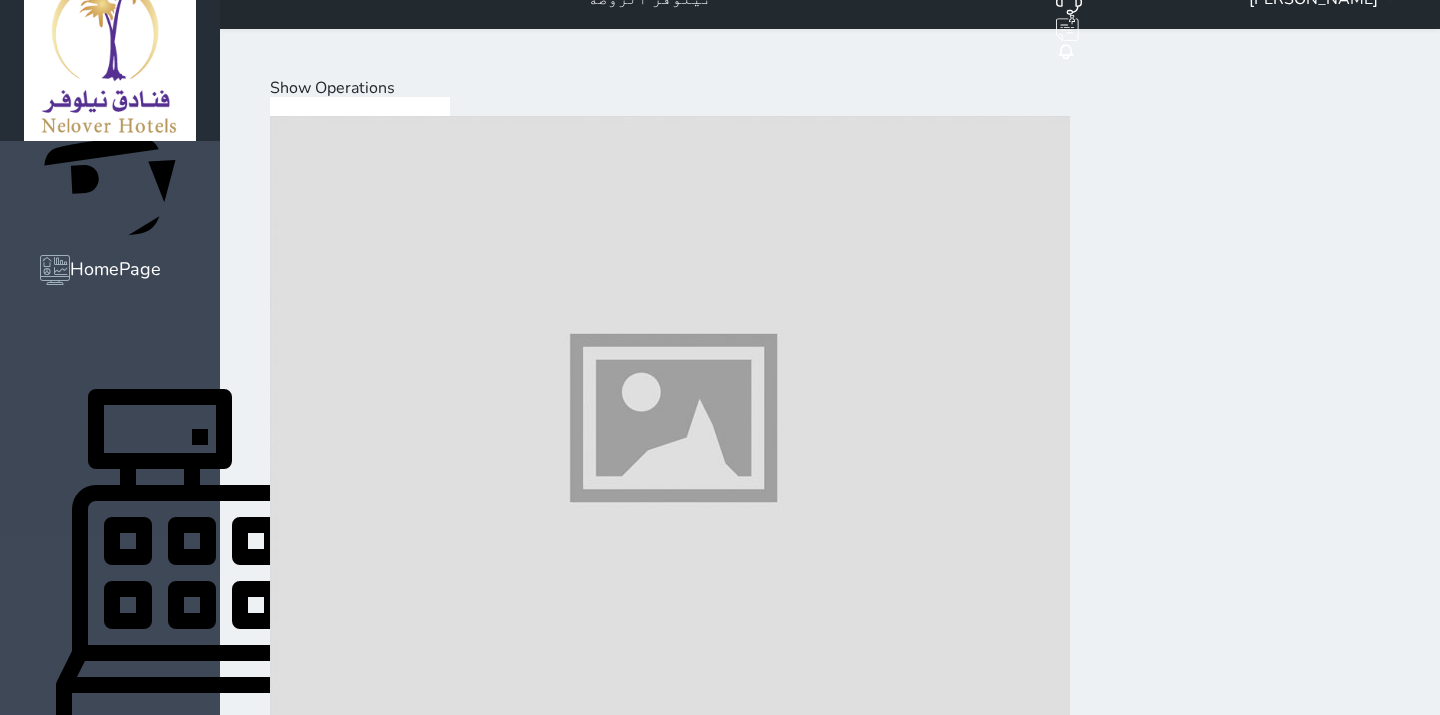 scroll, scrollTop: 65, scrollLeft: 0, axis: vertical 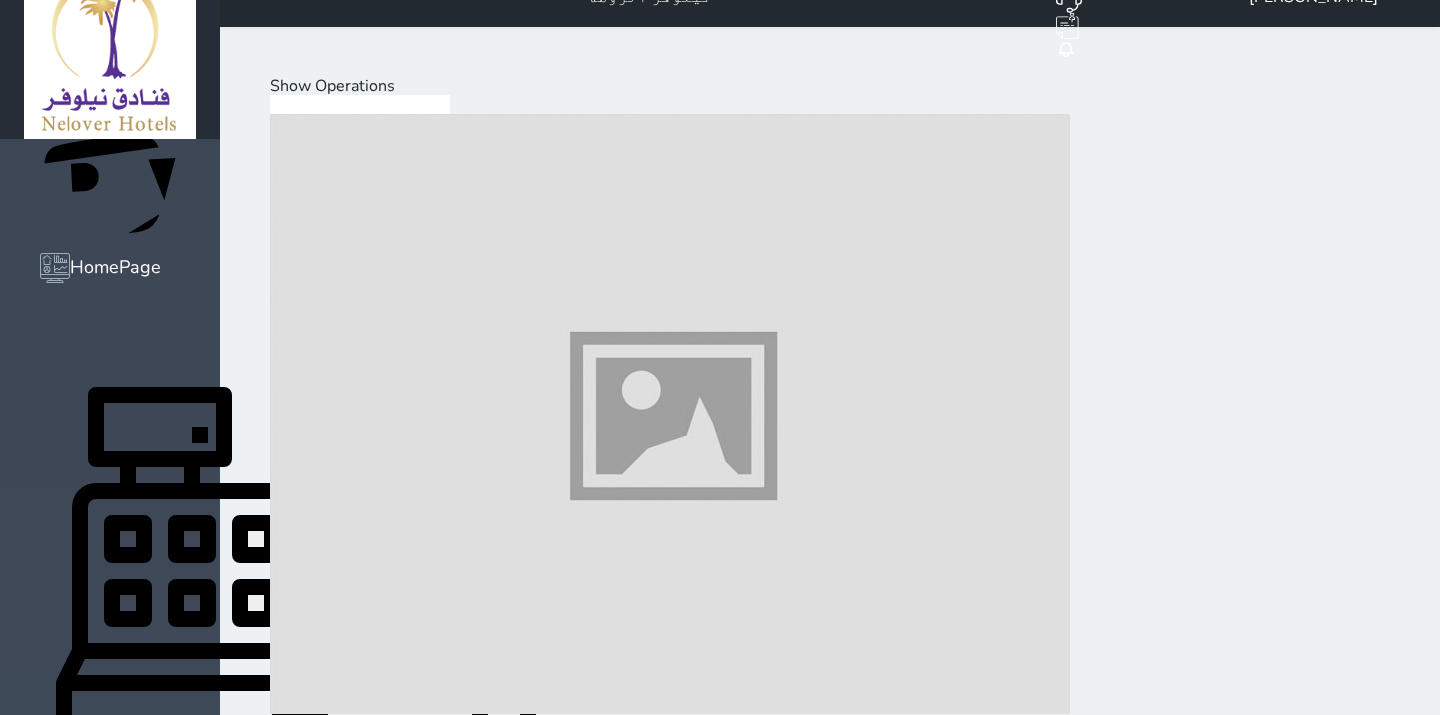 click on "Load on reservation (7.02  )" at bounding box center [379, 24026] 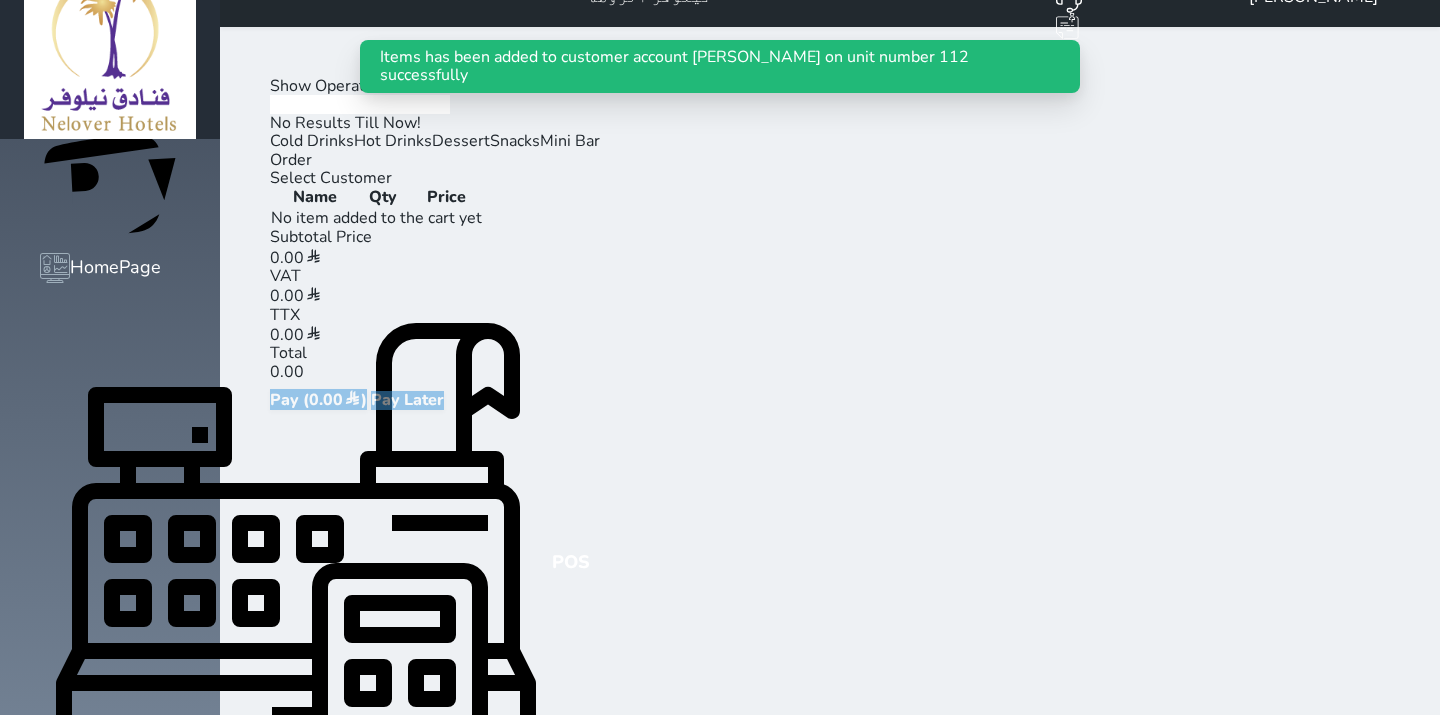 click on "Show Operations" at bounding box center [332, 86] 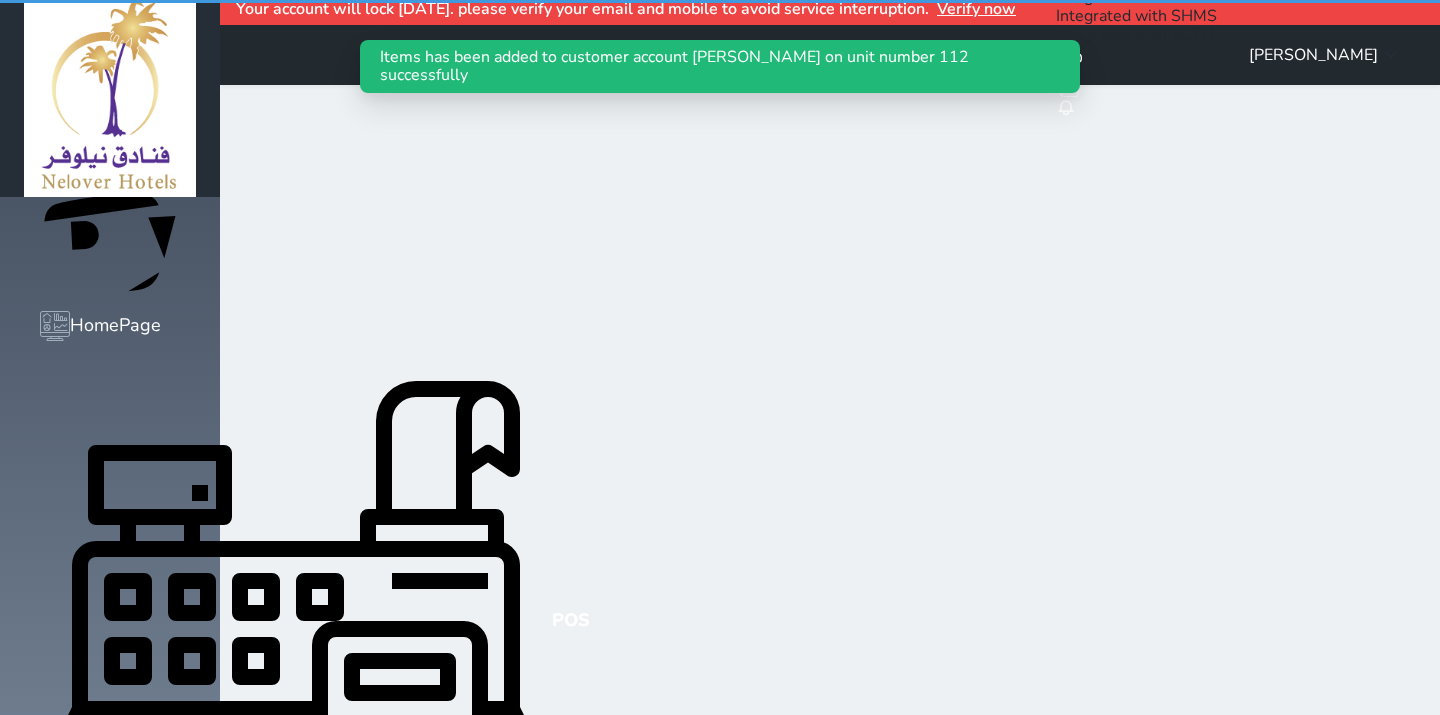 scroll, scrollTop: 0, scrollLeft: 0, axis: both 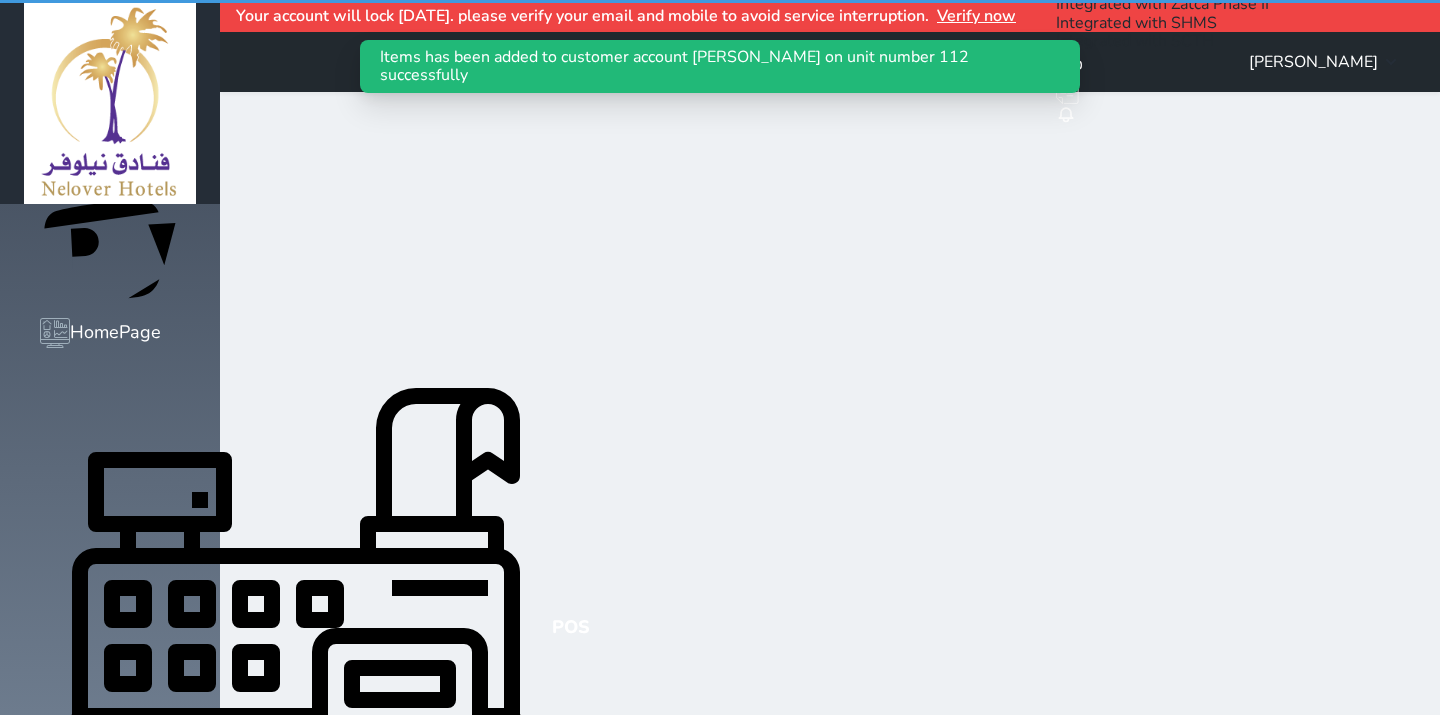 select on "invoice" 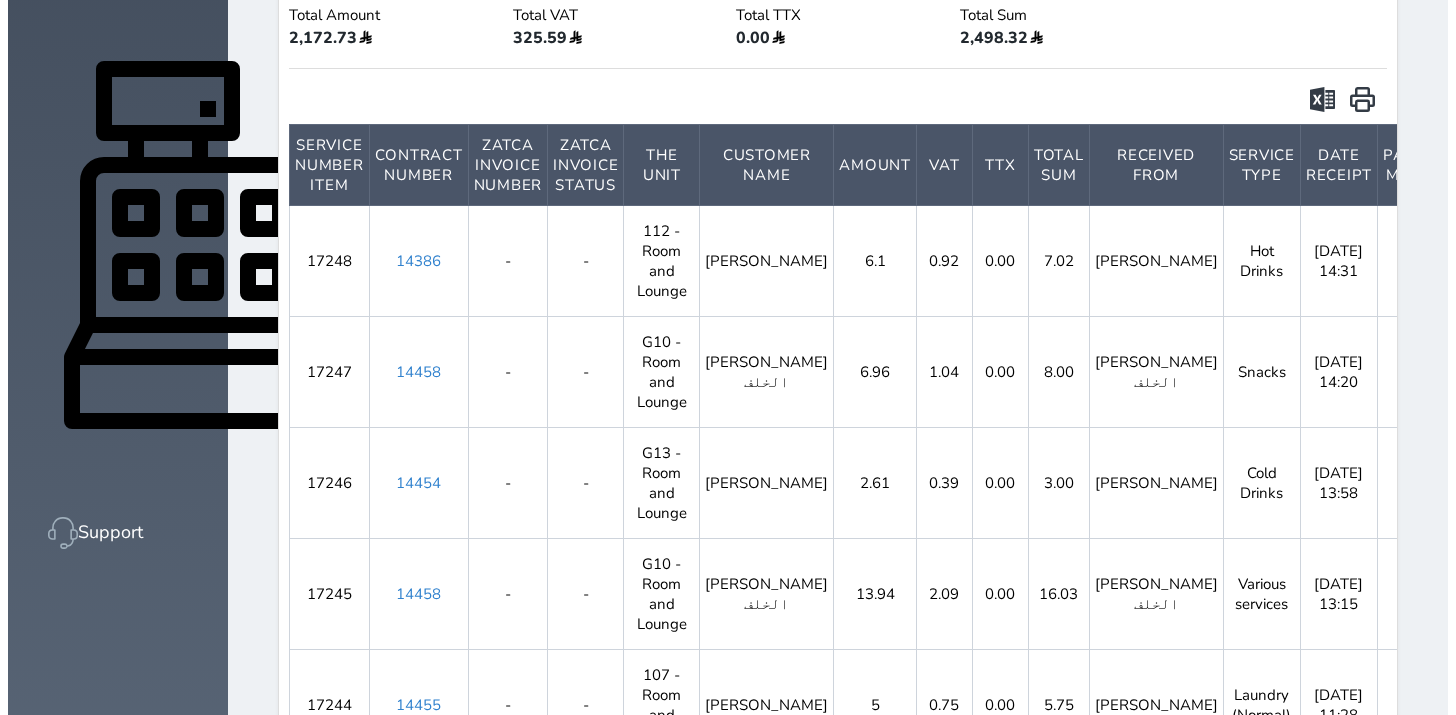 scroll, scrollTop: 444, scrollLeft: 0, axis: vertical 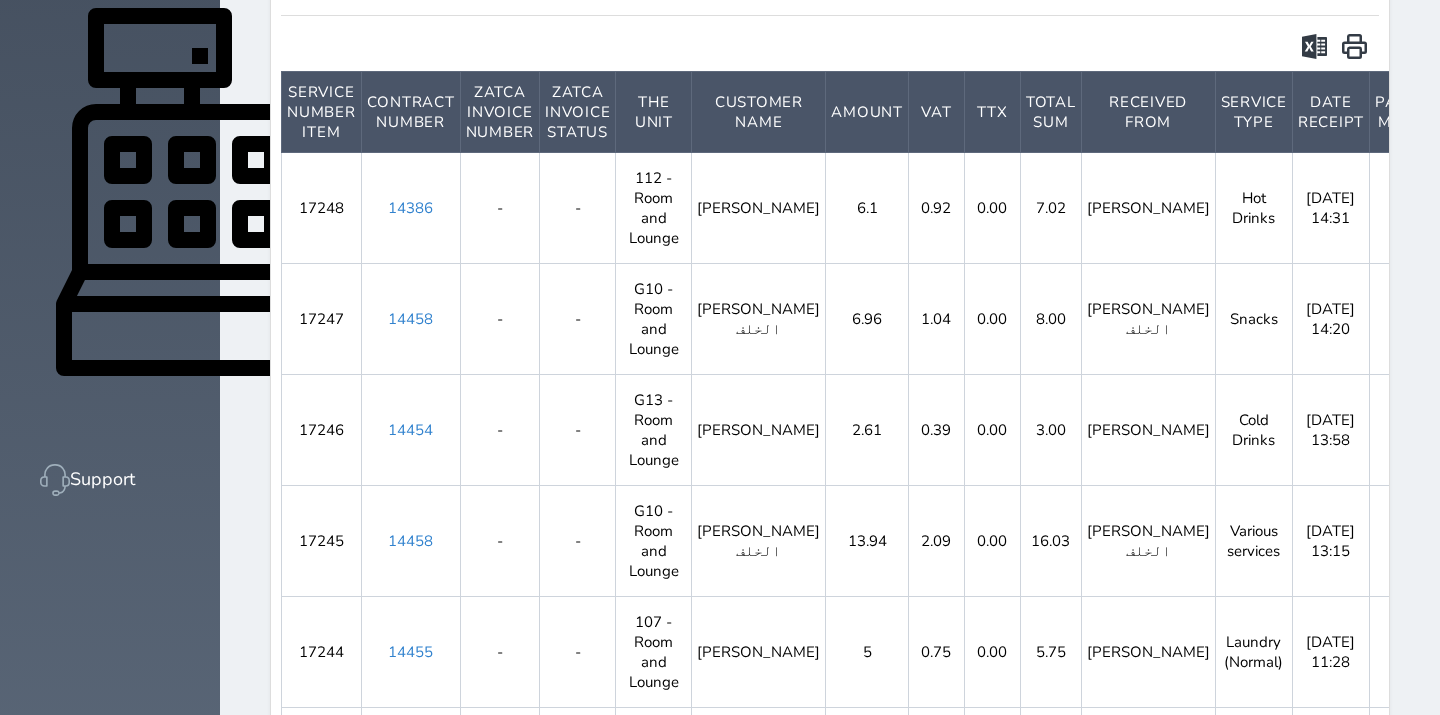 click 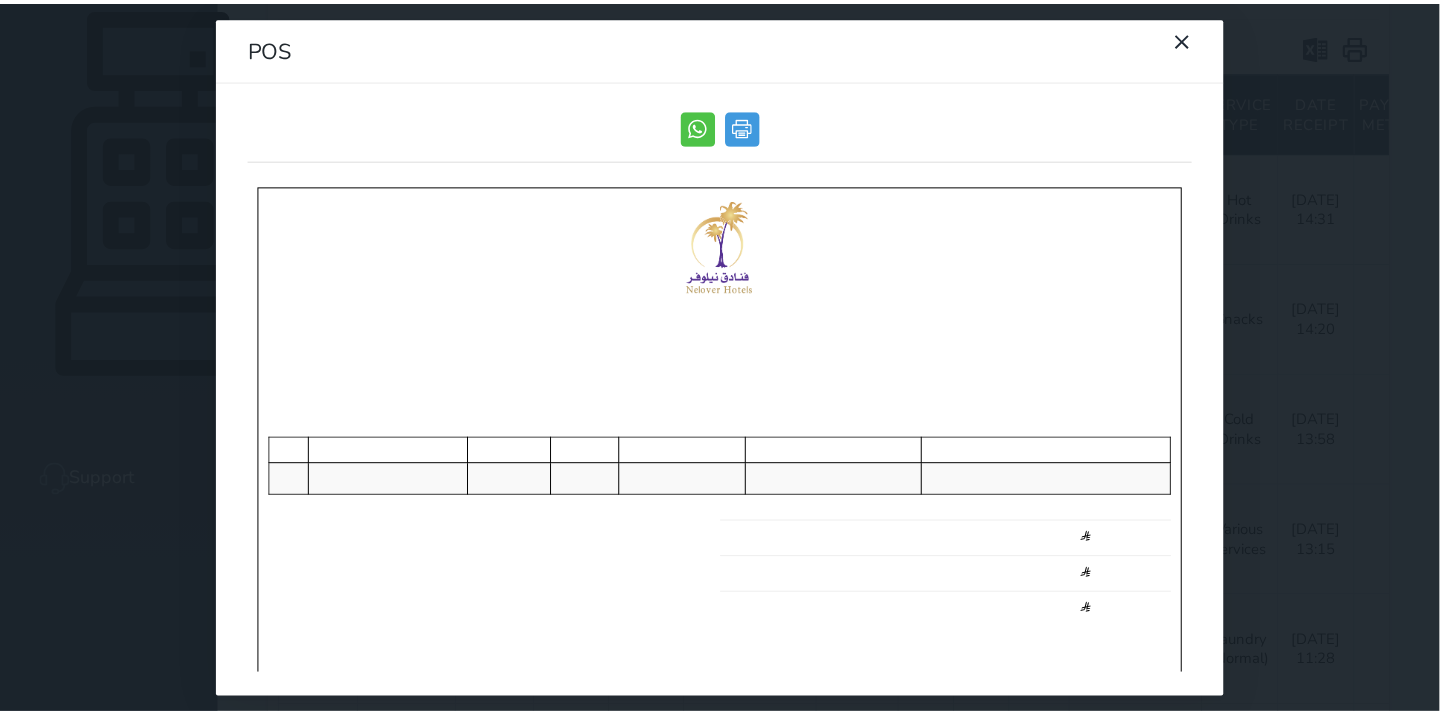 scroll, scrollTop: 0, scrollLeft: 0, axis: both 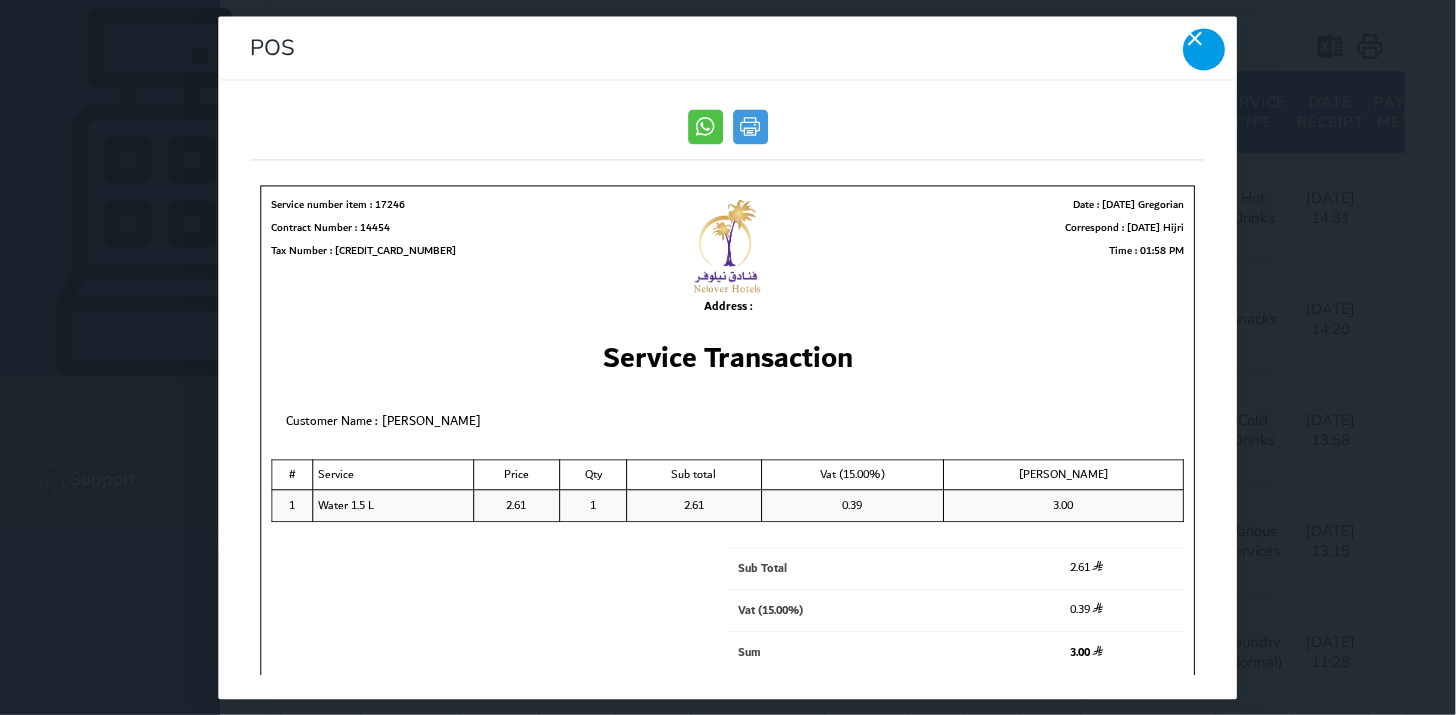 click at bounding box center (1205, 49) 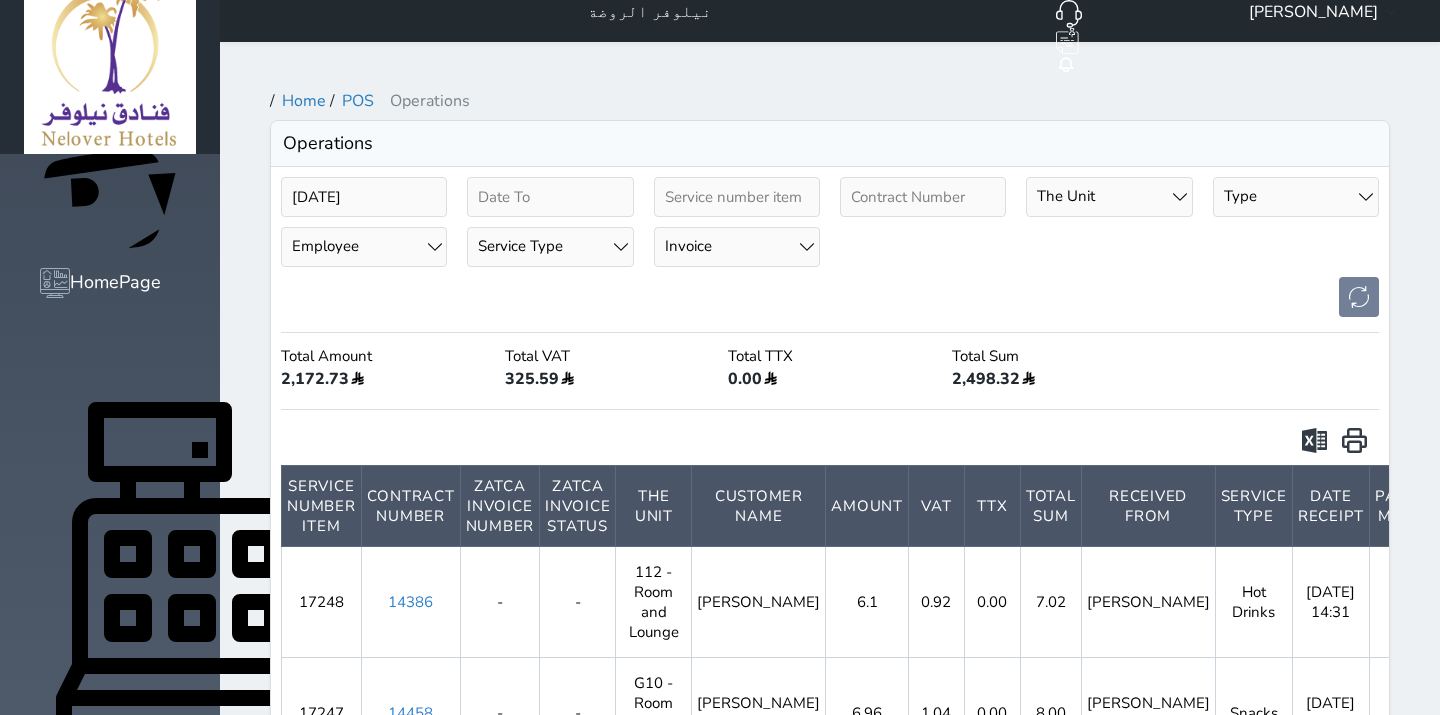 scroll, scrollTop: 0, scrollLeft: 0, axis: both 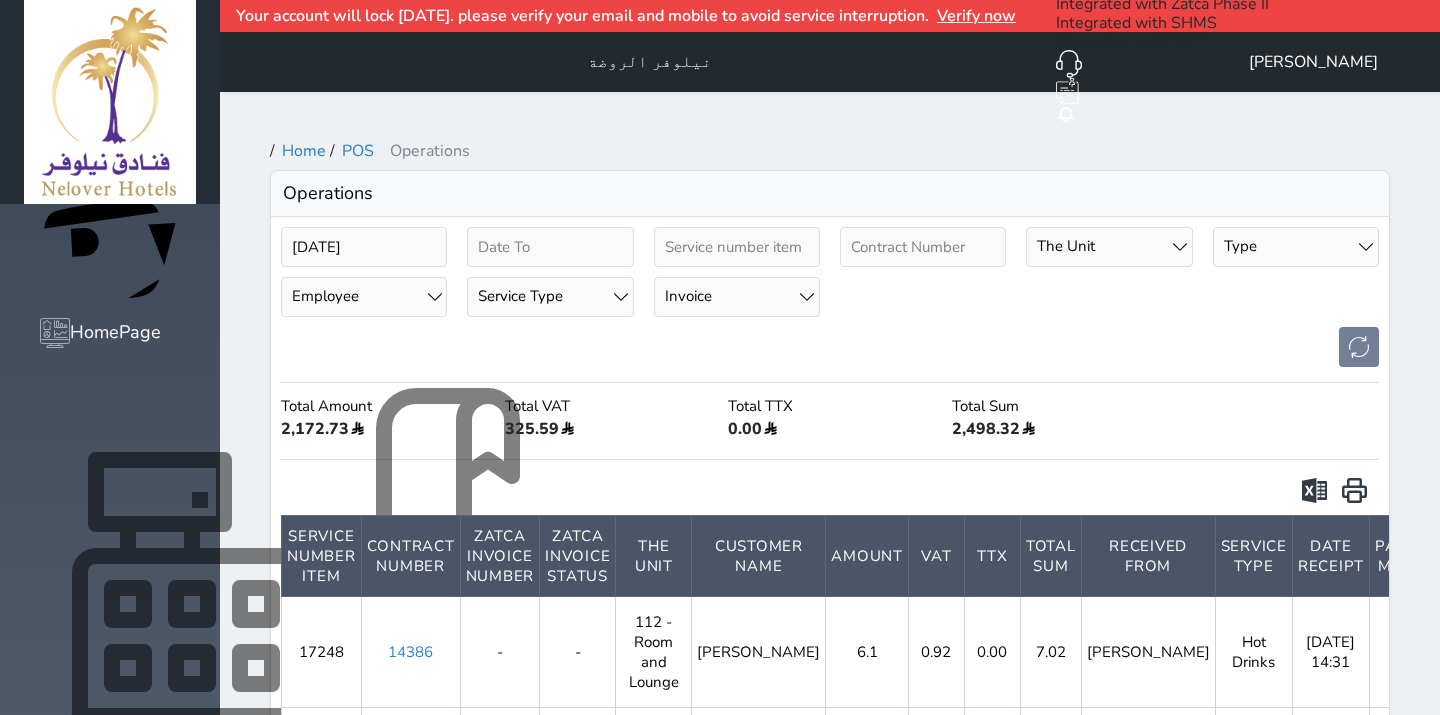 click 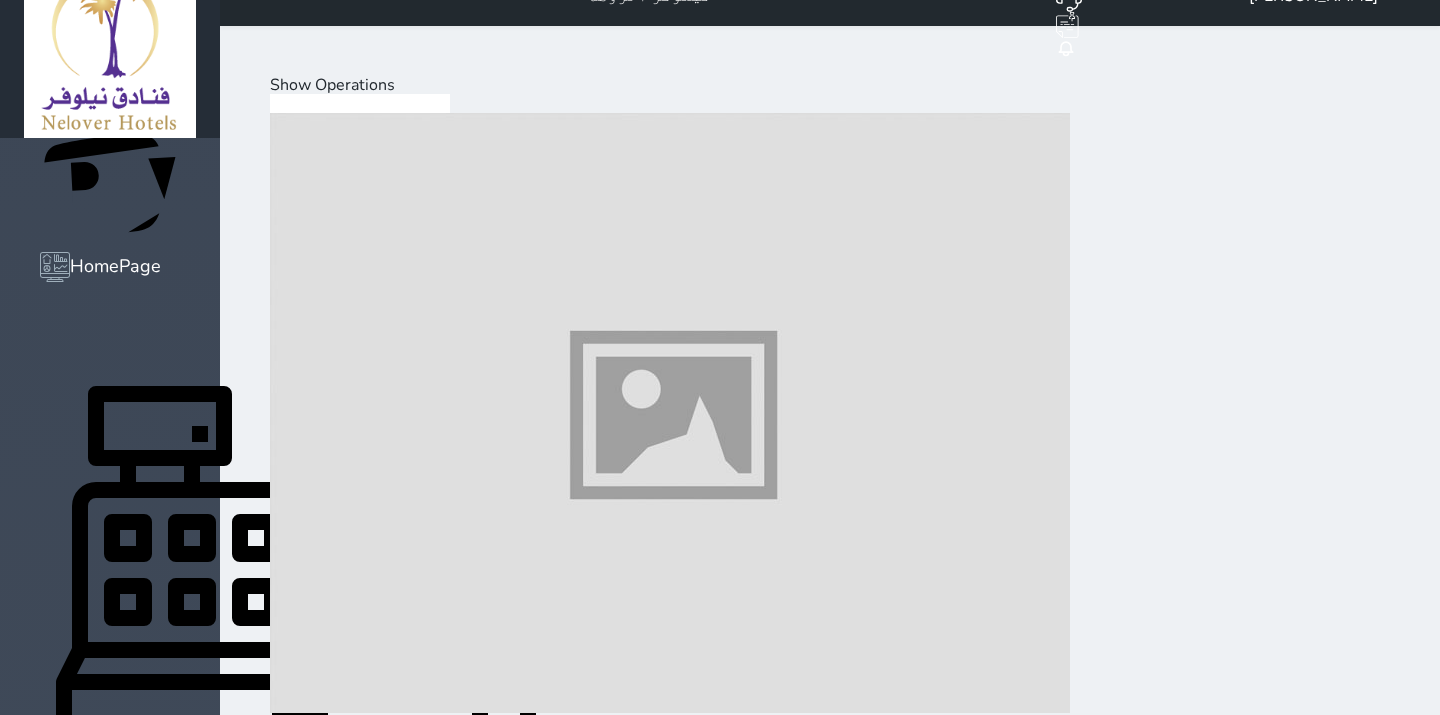 scroll, scrollTop: 75, scrollLeft: 0, axis: vertical 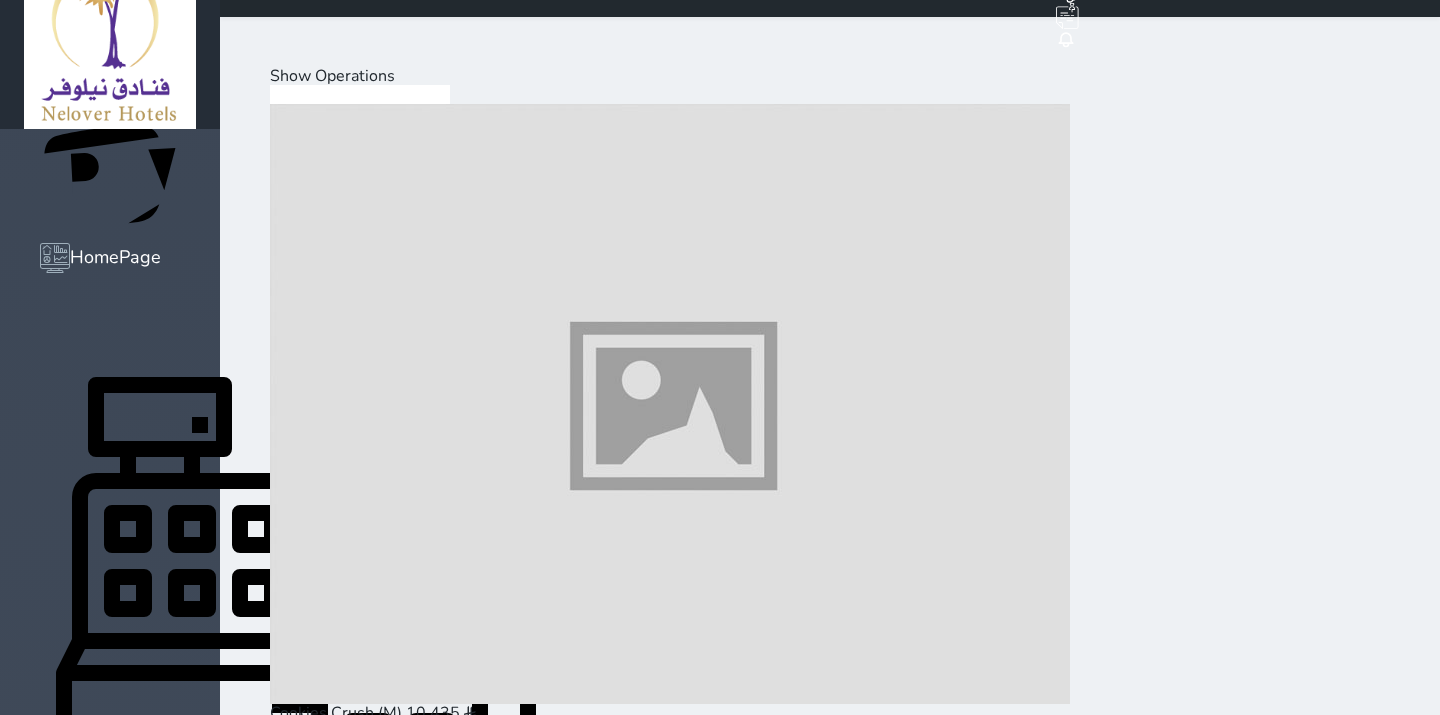 click on "Your browser does not support the audio element.
HomePage           POS                   Support
Your account will lock [DATE]. please verify your email and mobile to avoid service interruption.
Verify now
نيلوفر الروضة
Integrated with Zatca Phase II   Integrated with SHMS   Integrated with SCTH             Notification   Room   Guest   The Source
انيك خان
Show Operations         Cookies Crush (M)   10.435     Water 1.5 L   2.609     Water 330 ML   0.87     Babrican   7.826     7UP   4.348     Miranda   4.348     Pepsi   4.348     Natural Banana Milk Juice (L)   14.783     Natural Banana Milk Juice (M)   12.174     Natural Strawberry Juice (L)   14.783     Natural Strawberry Juice (M)   12.174     Natural Mango Juice (L)   14.783     Natural Mango Juice (M)   12.174" at bounding box center (720, 282) 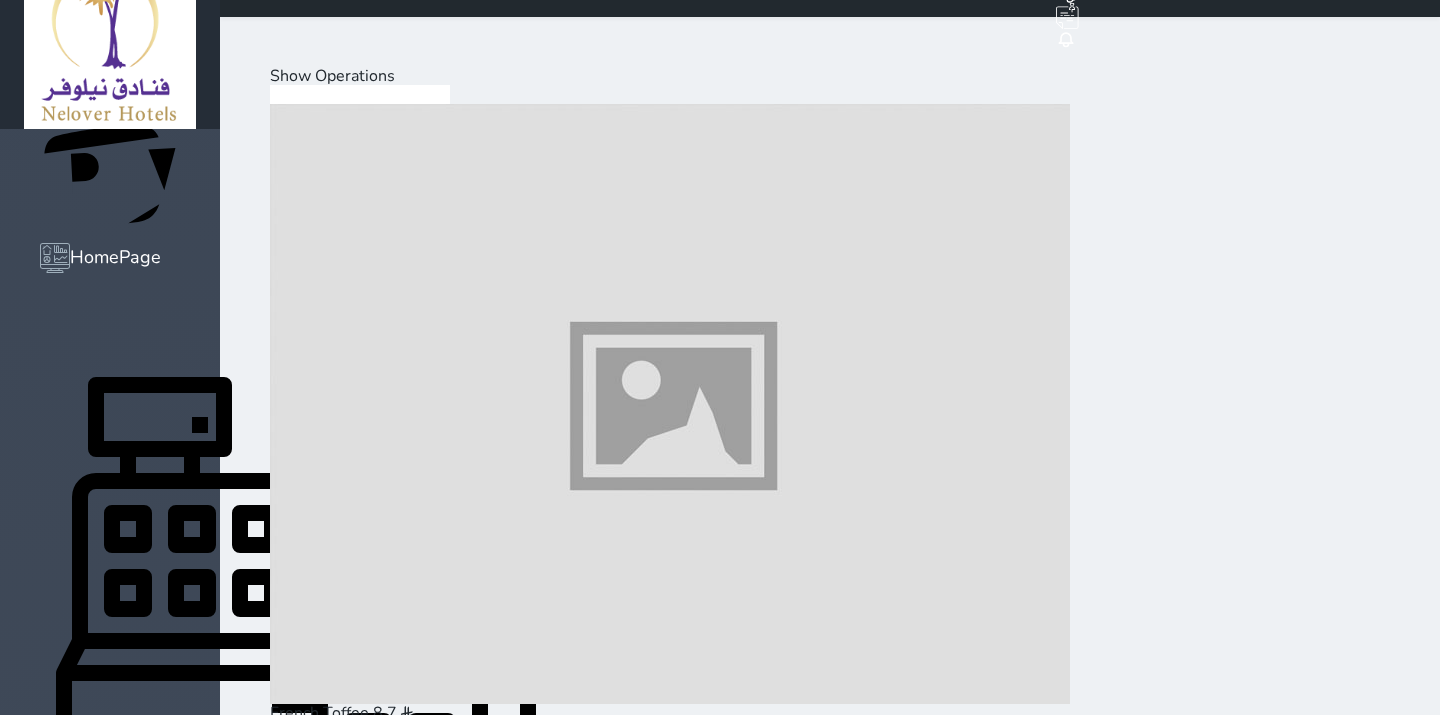 scroll, scrollTop: 777, scrollLeft: 0, axis: vertical 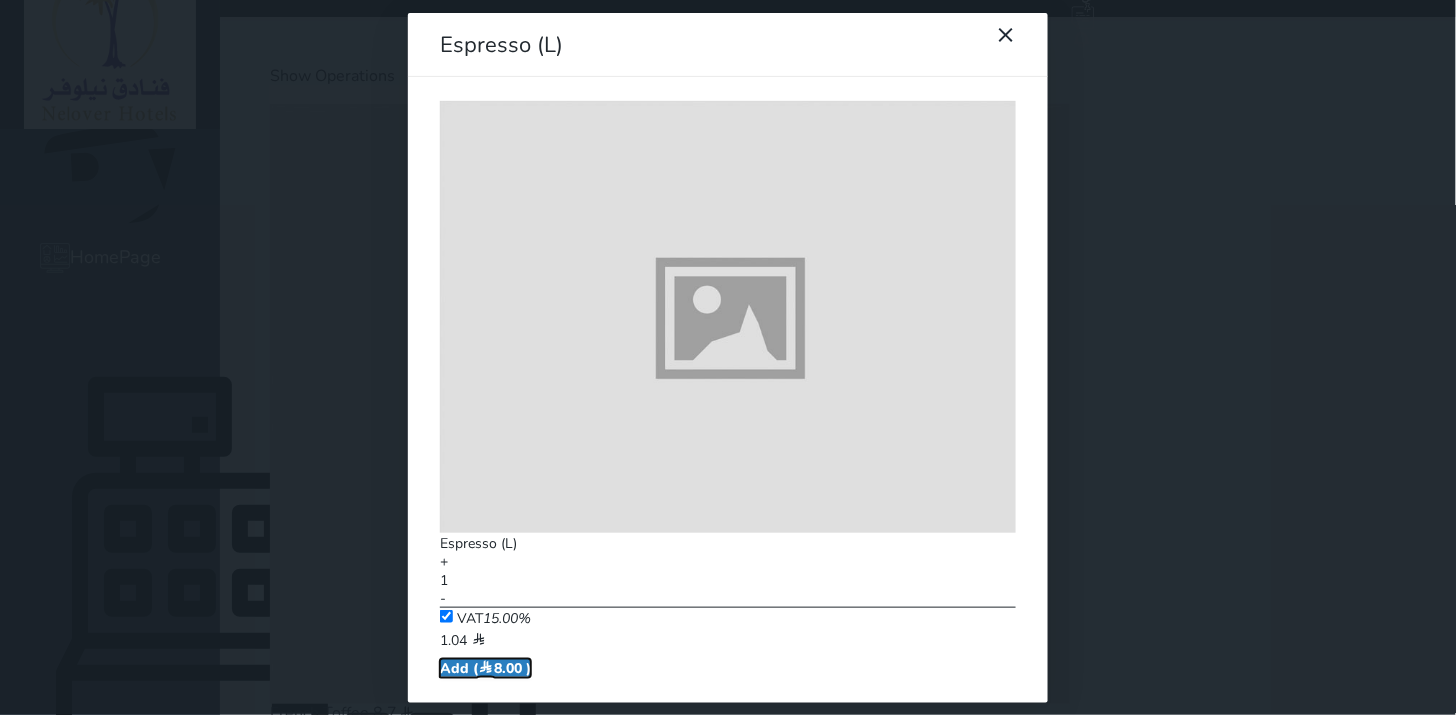 click on "Add  (    8.00 )" at bounding box center [485, 668] 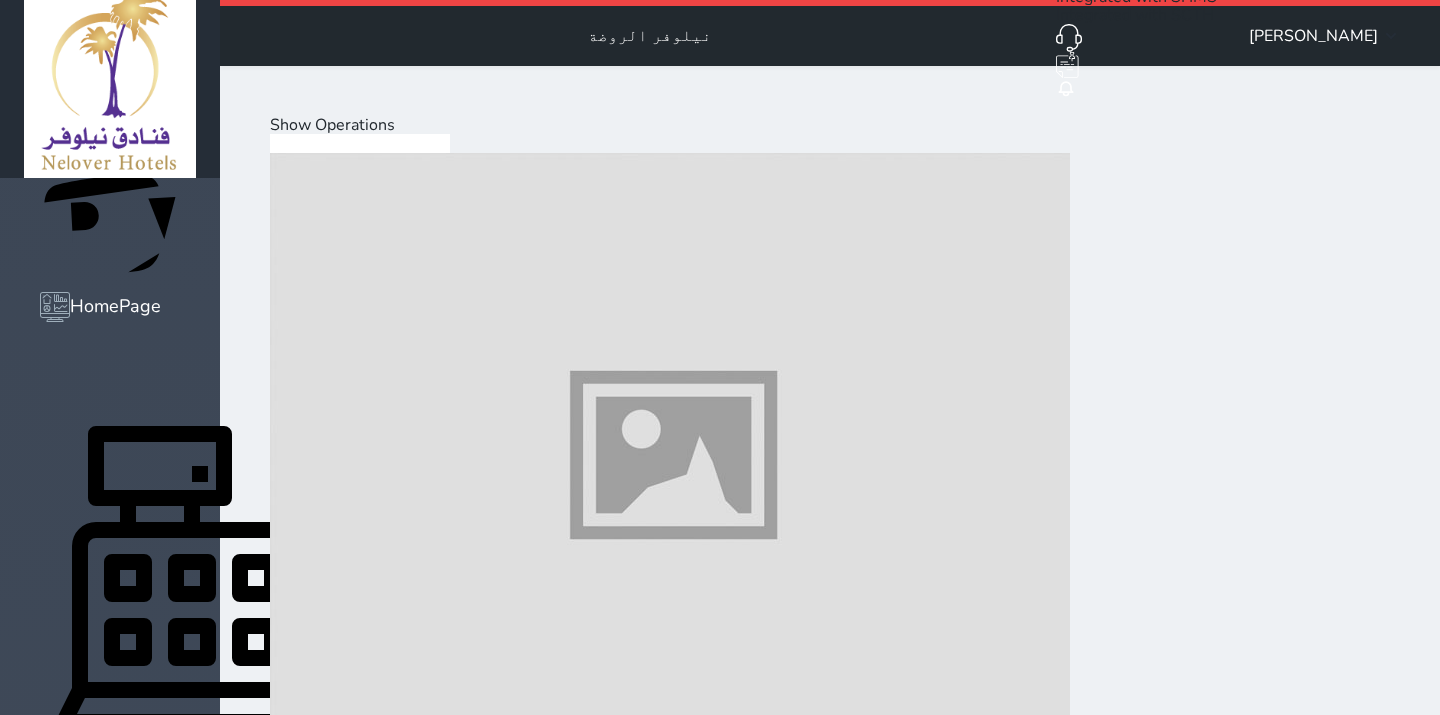 scroll, scrollTop: 0, scrollLeft: 0, axis: both 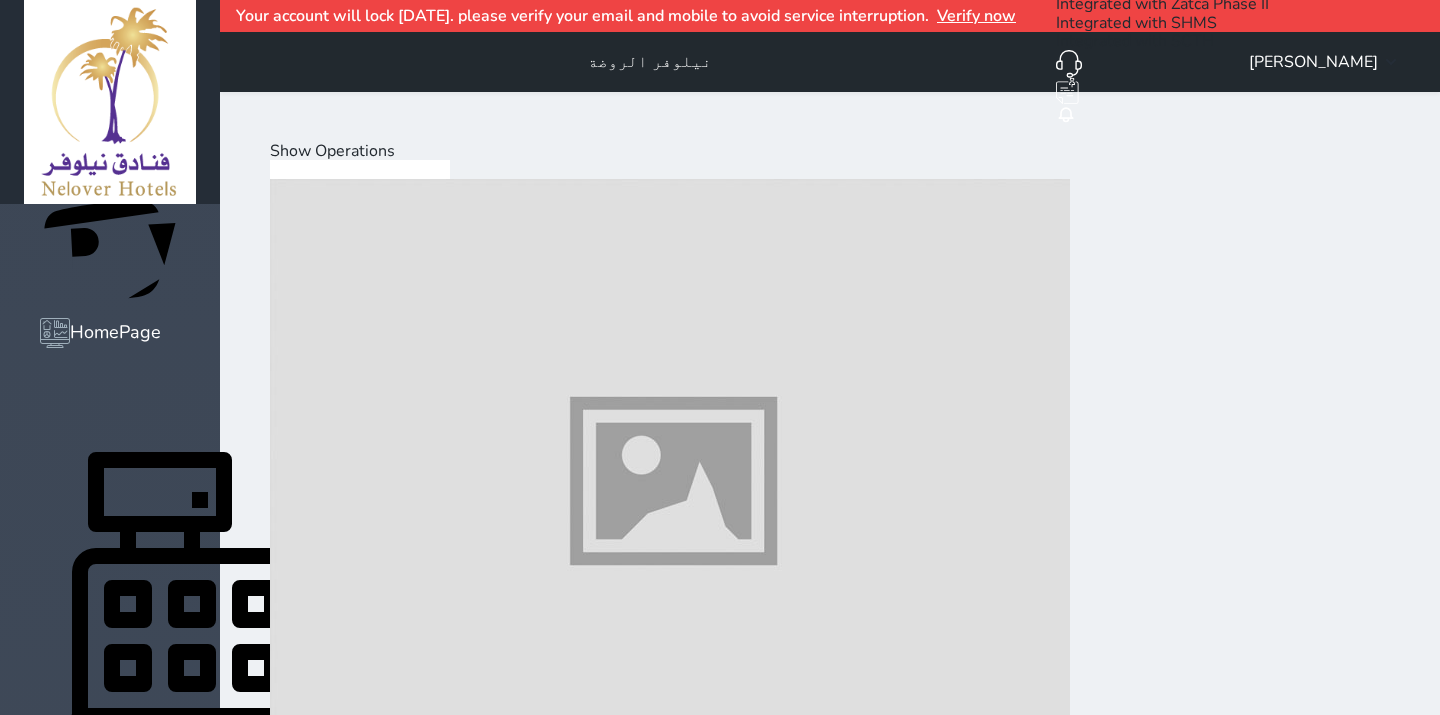 click on "Select Customer" at bounding box center [331, 23818] 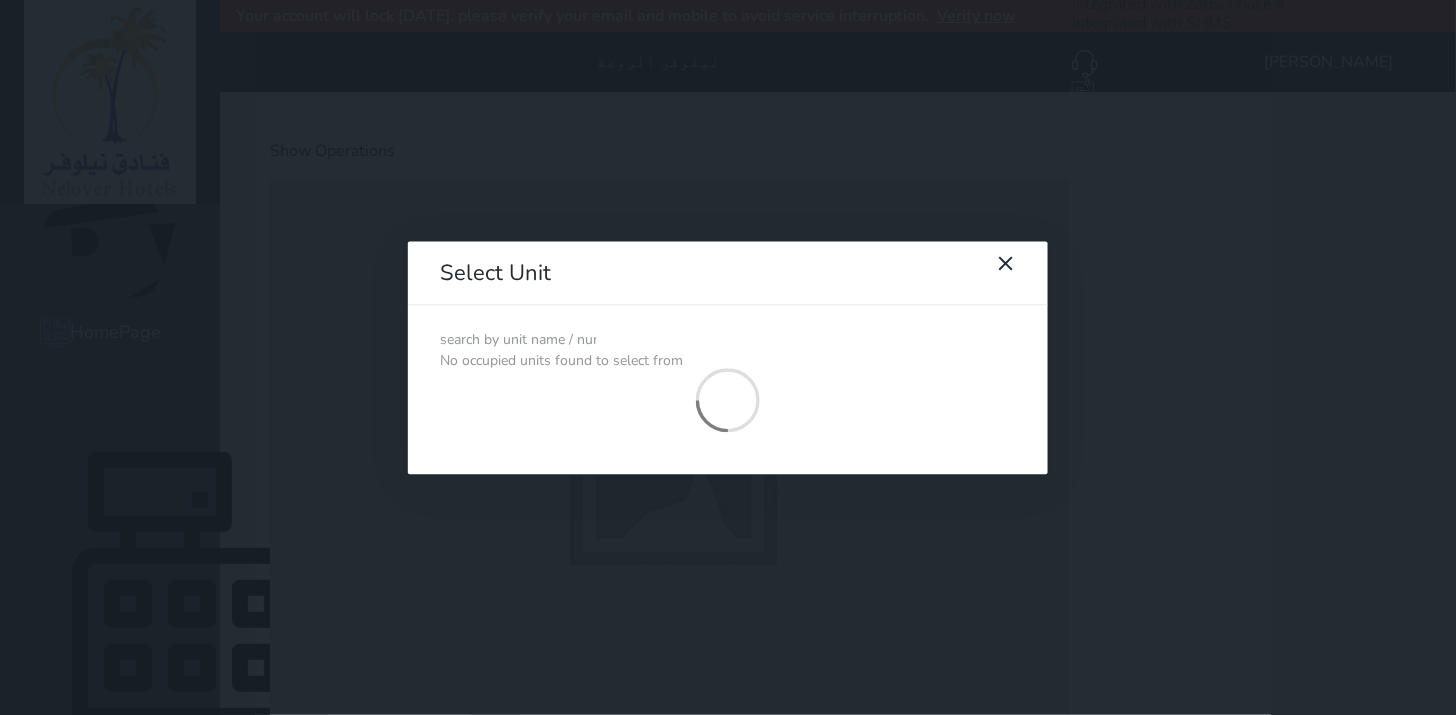 click at bounding box center (518, 340) 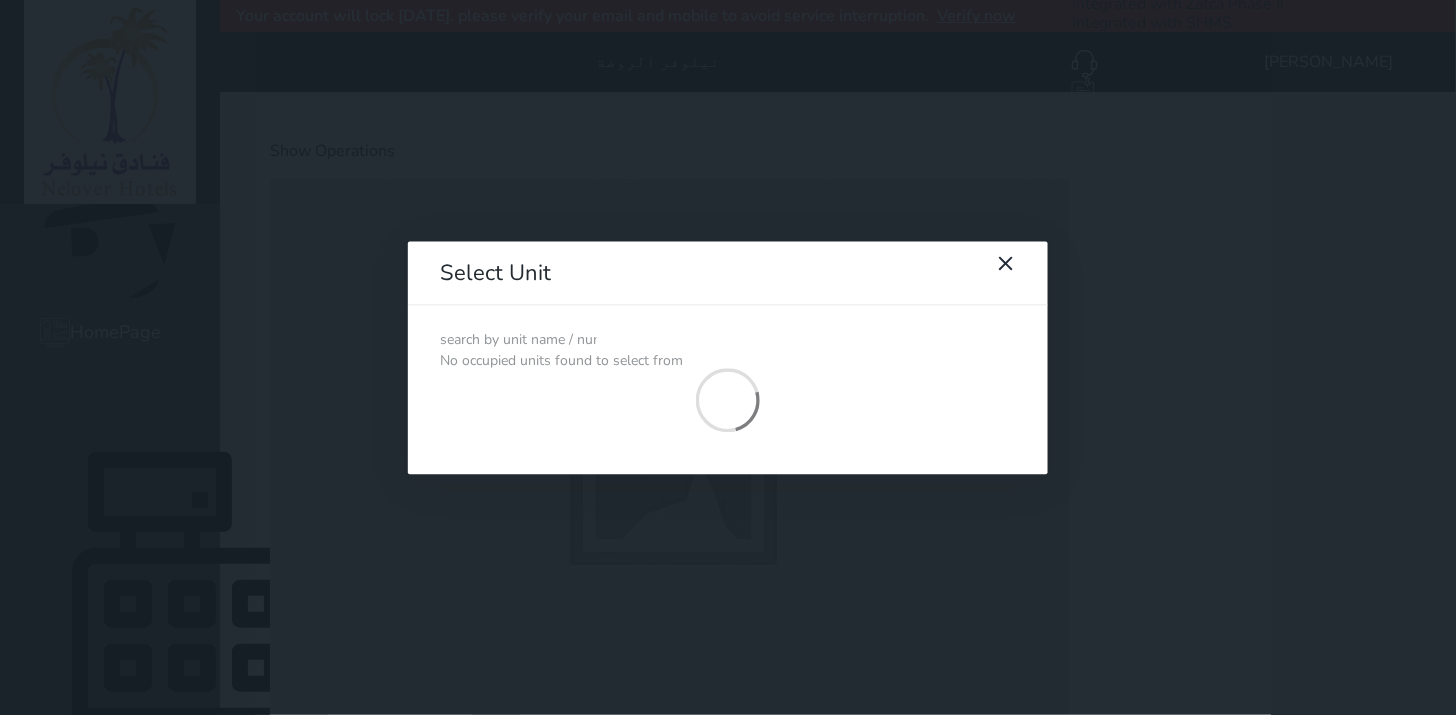 click at bounding box center (518, 340) 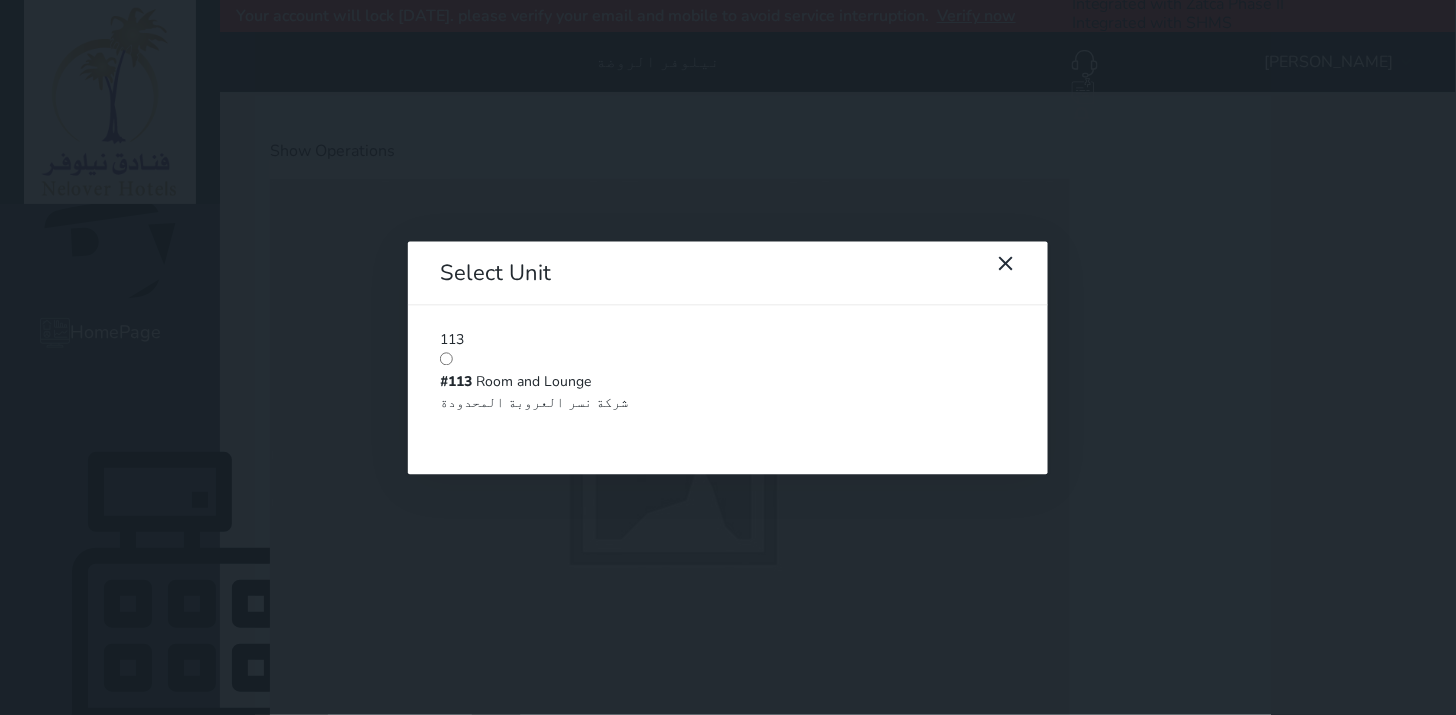 type on "113" 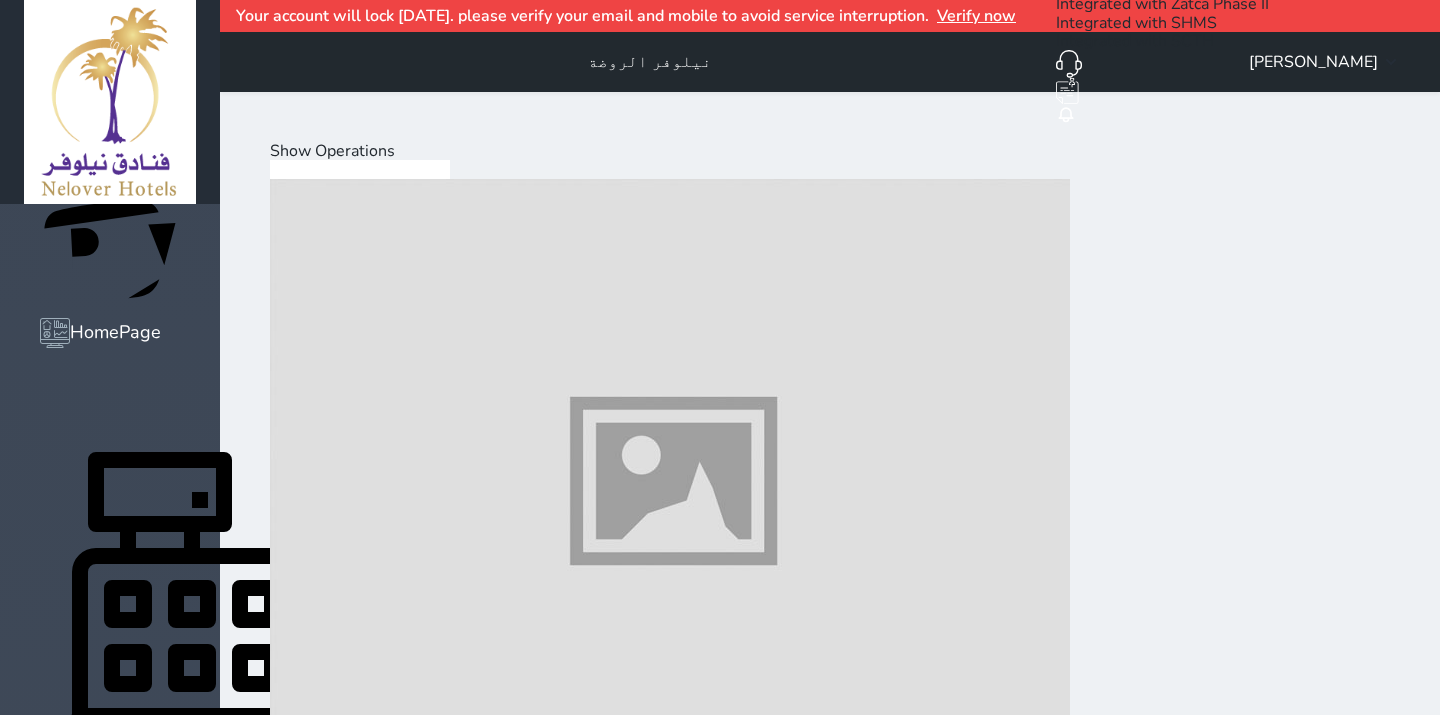 scroll, scrollTop: 65, scrollLeft: 0, axis: vertical 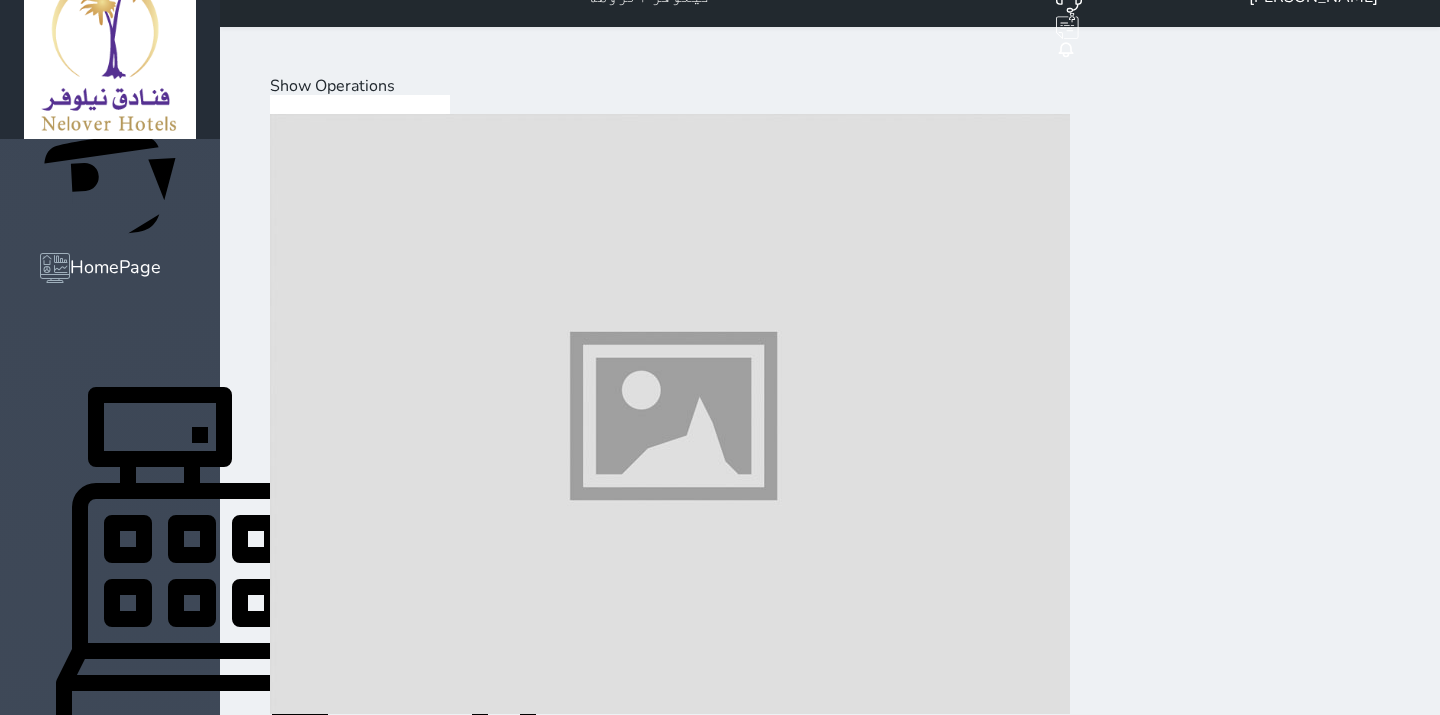 click on "Load on reservation (8.00  )" at bounding box center (379, 24026) 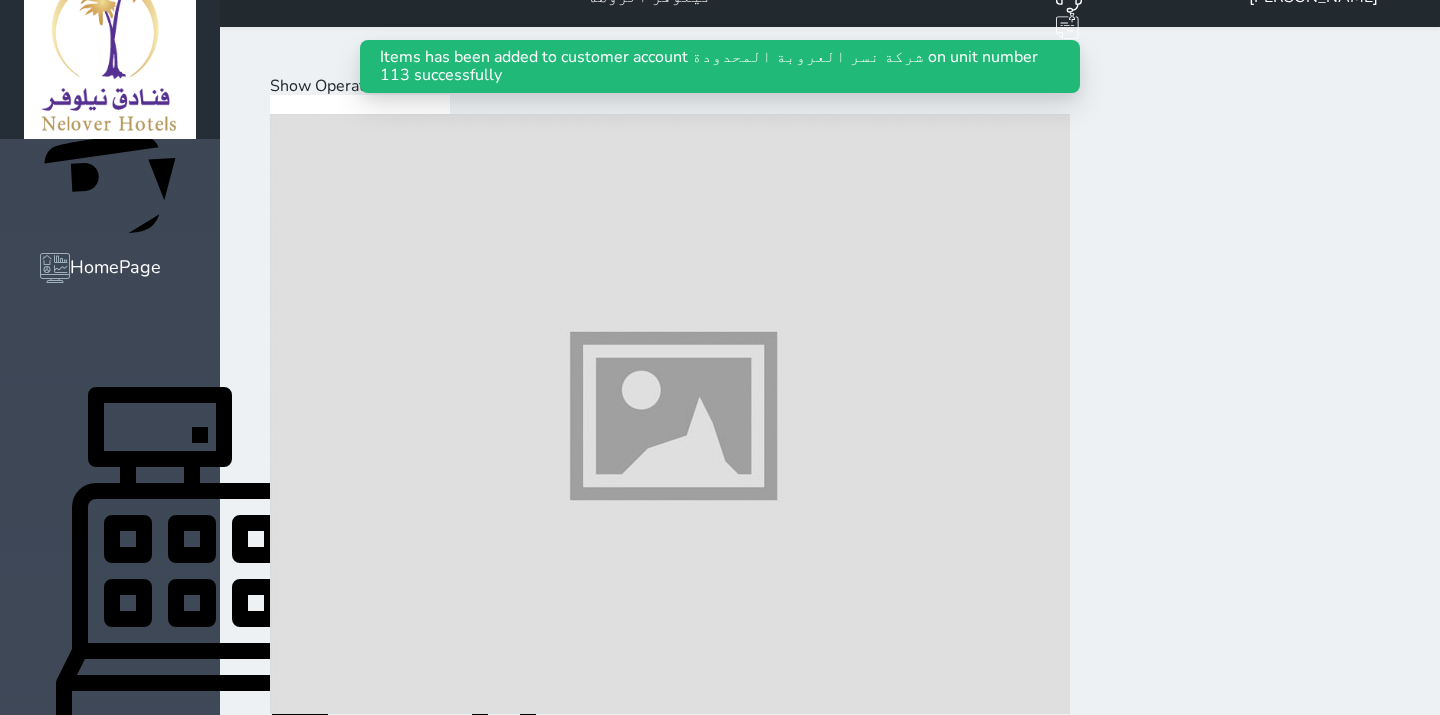 scroll, scrollTop: 0, scrollLeft: 0, axis: both 